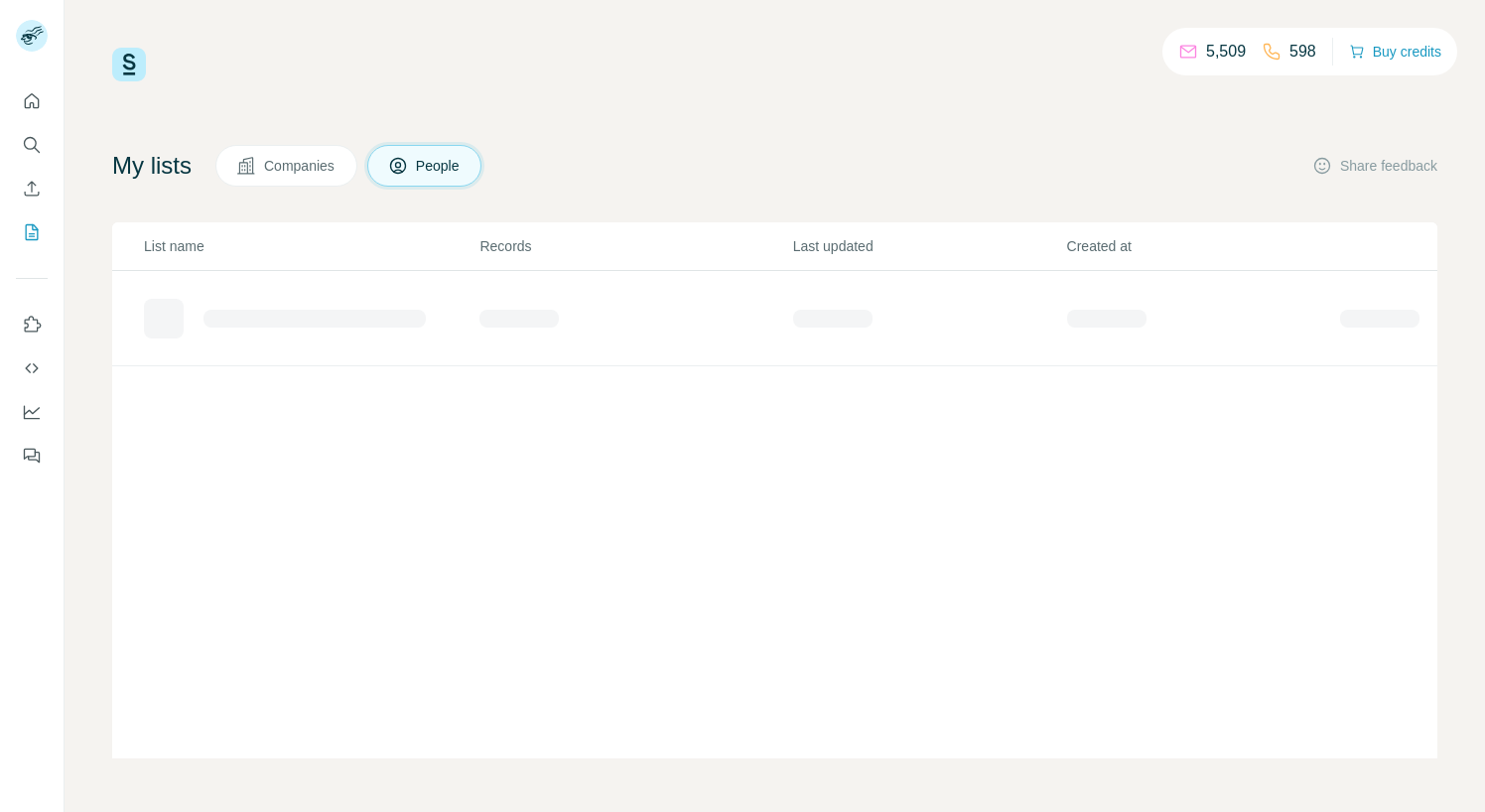 scroll, scrollTop: 0, scrollLeft: 0, axis: both 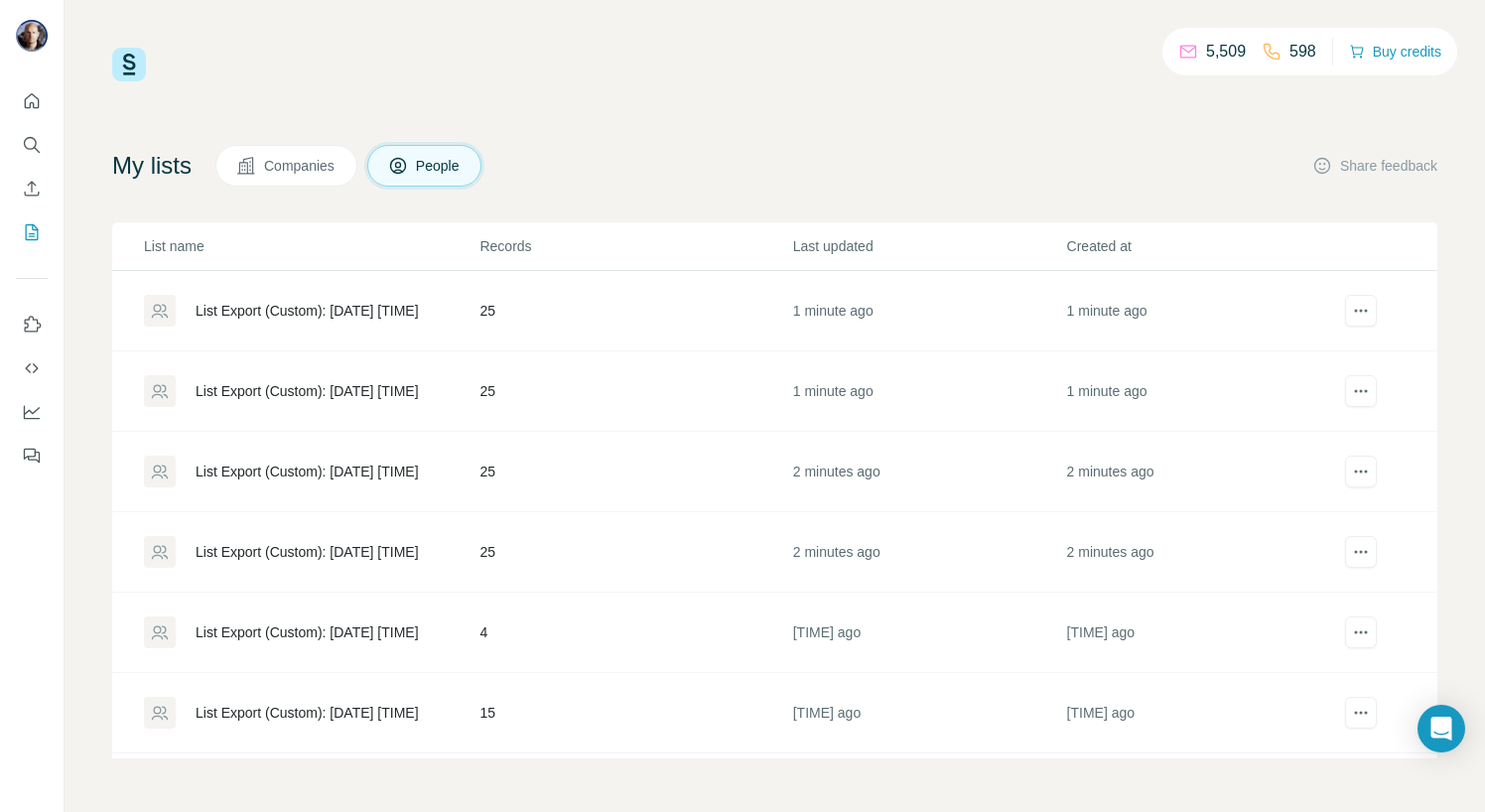 click on "[NUMBER] Buy credits" at bounding box center [774, 65] 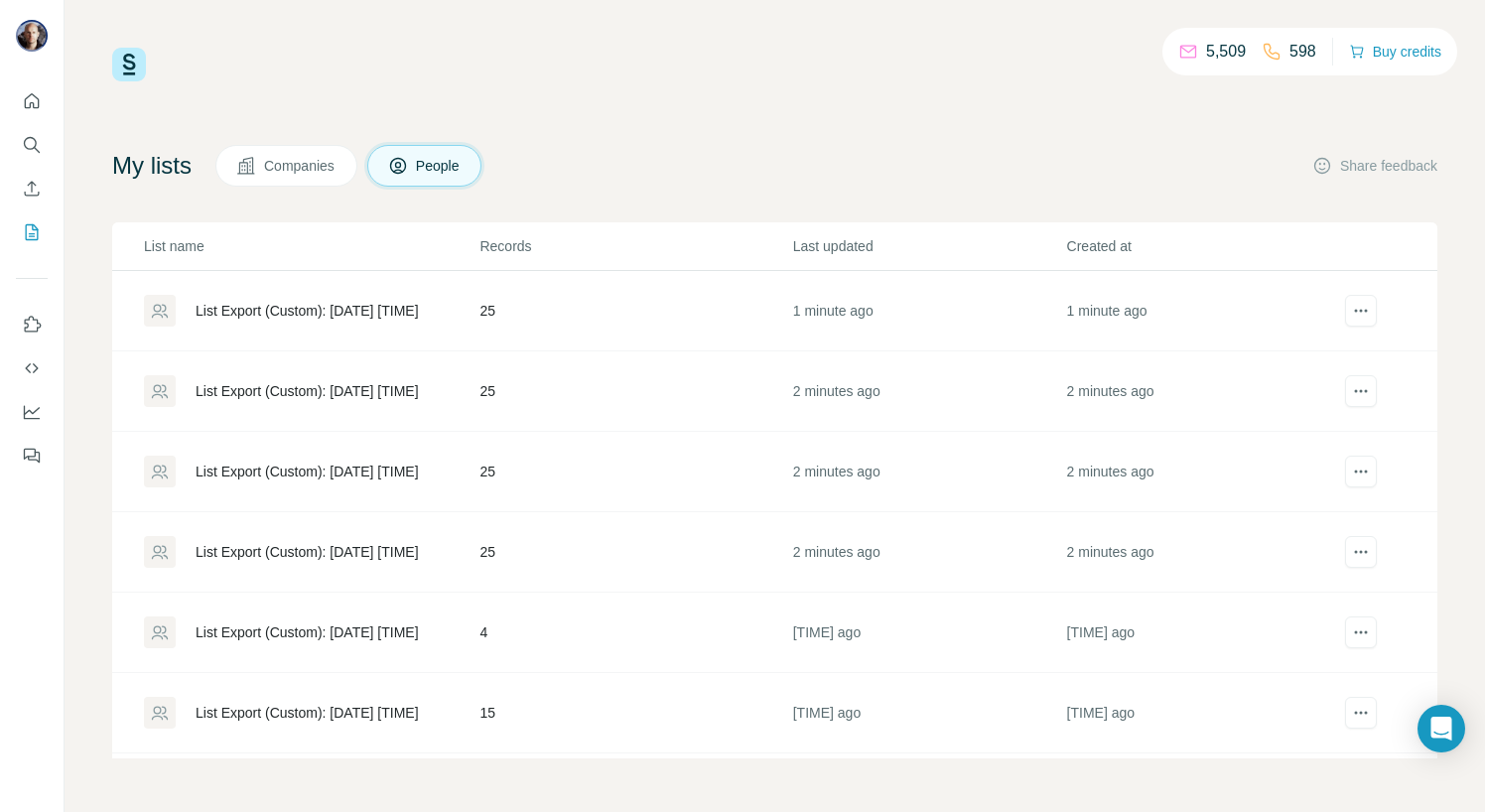 click on "List Export (Custom): [DATE] [TIME] [NUMBER] [NUMBER] ago [NUMBER] [NUMBER] ago List Export (Custom): [DATE] [TIME] [NUMBER] [NUMBER] ago [NUMBER] [NUMBER] ago List Export (Custom): [DATE] [TIME] [NUMBER] [NUMBER] ago [NUMBER] [NUMBER] ago List Export (Custom): [DATE] [TIME] [NUMBER] [NUMBER] ago [NUMBER] [NUMBER] ago List Export (Custom): [DATE] [TIME] [NUMBER] [NUMBER] ago [NUMBER] [NUMBER] ago List Export (Custom): [DATE] [TIME] [NUMBER] [NUMBER] ago [NUMBER] [NUMBER] ago List Export (Custom): [DATE] [TIME] [NUMBER] [NUMBER] ago [NUMBER] [NUMBER] ago List Export (Custom): [DATE] [TIME] [NUMBER] [NUMBER] ago [NUMBER] [NUMBER] ago List Export (Custom): [DATE] [TIME] [NUMBER] [NUMBER] ago [NUMBER] [NUMBER] ago List Export (Custom): [DATE] [TIME] [NUMBER] [NUMBER] ago [NUMBER] [NUMBER] ago" at bounding box center (774, 403) 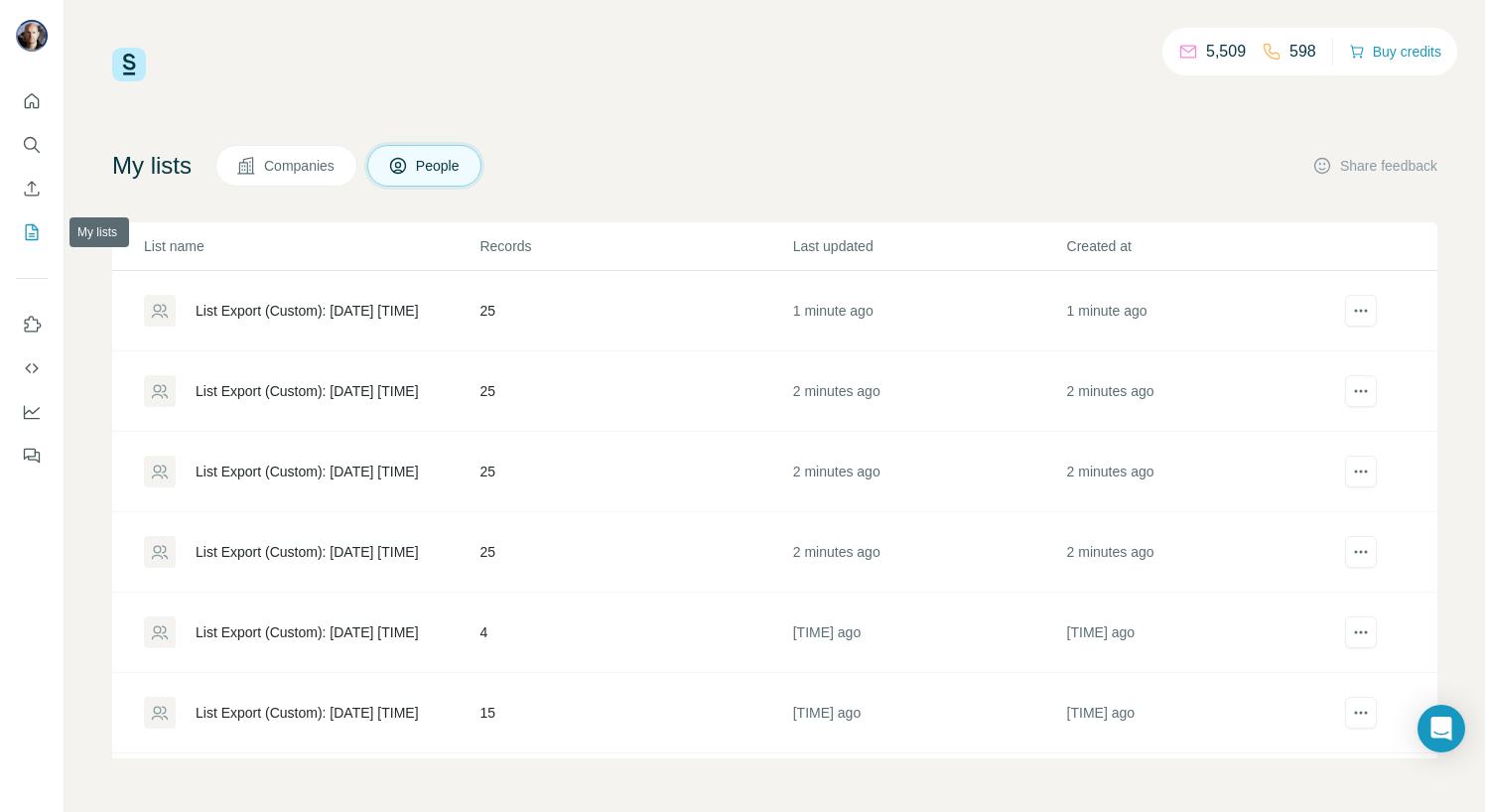 click 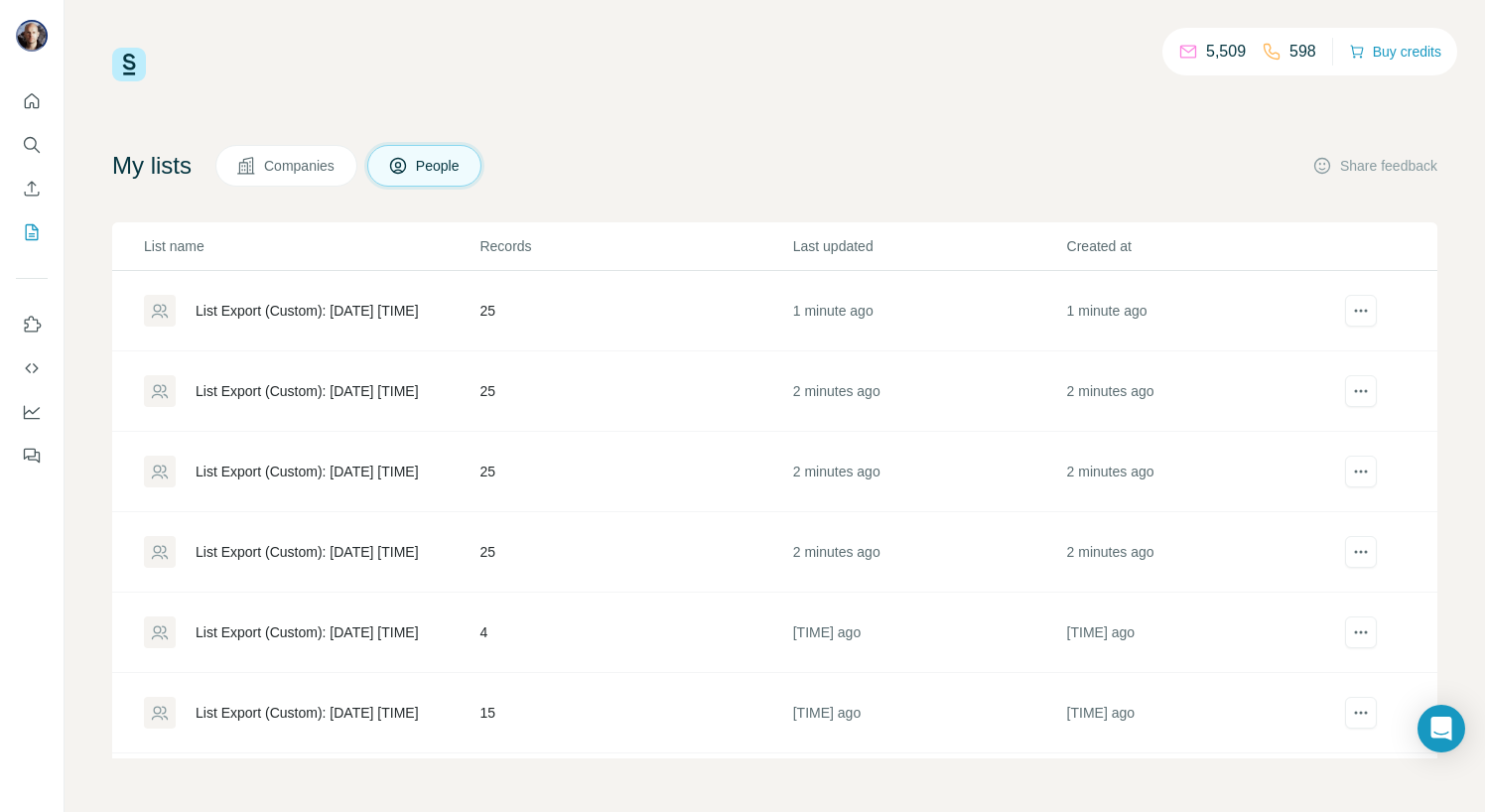 click on "List Export (Custom): [DATE] [TIME]" at bounding box center [307, 552] 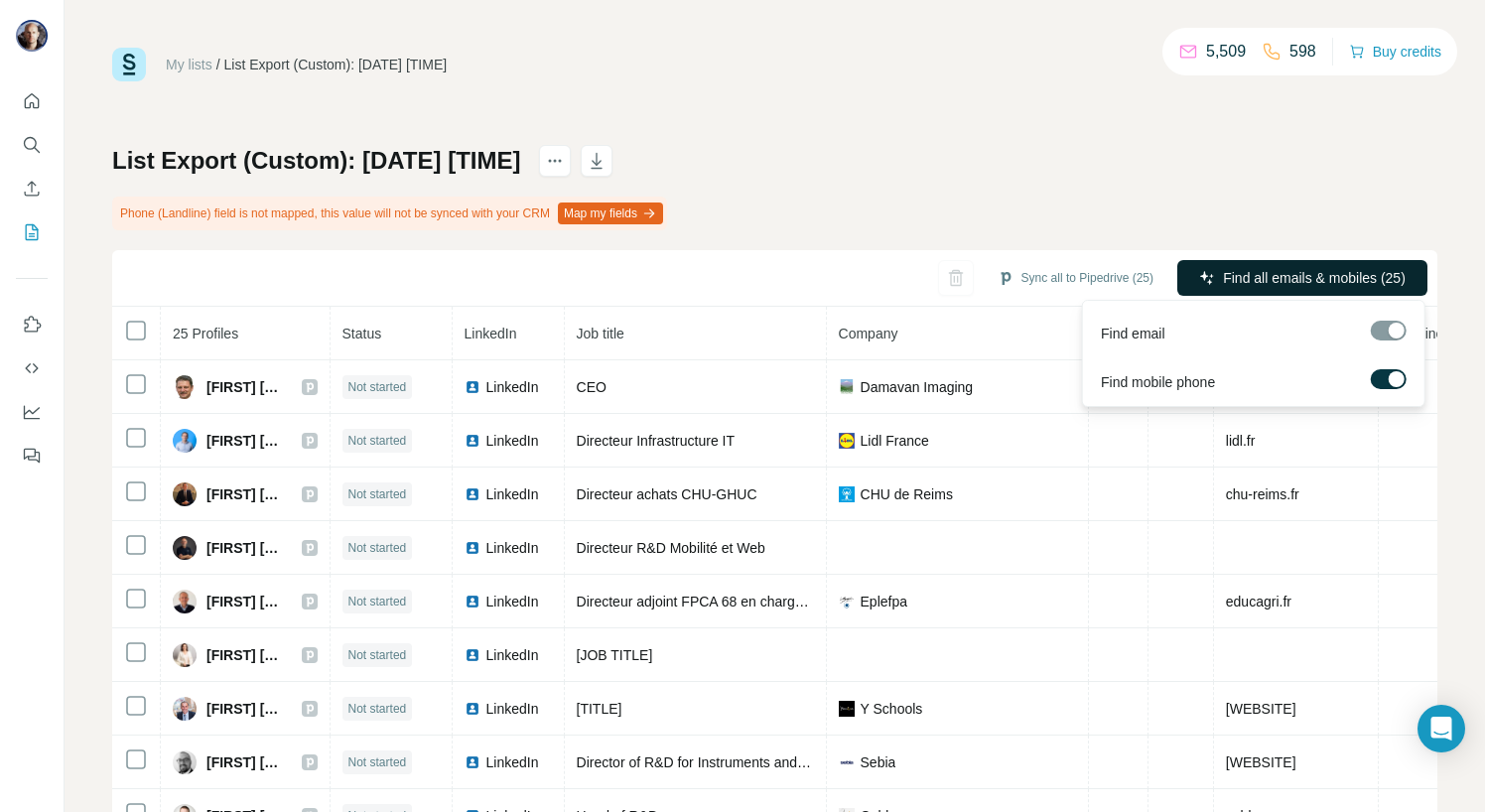 click on "Find all emails & mobiles (25)" at bounding box center (1314, 278) 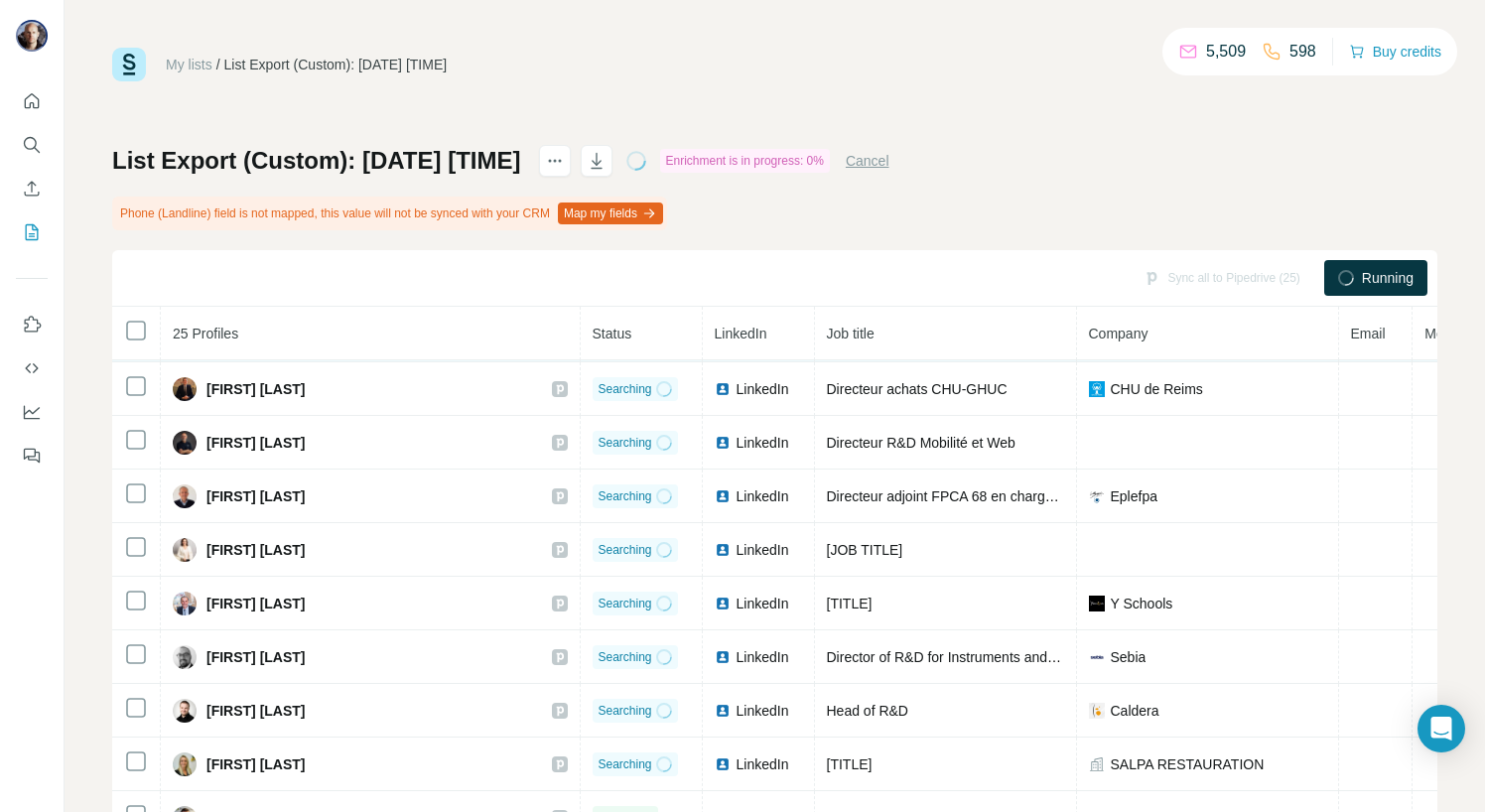 scroll, scrollTop: 0, scrollLeft: 0, axis: both 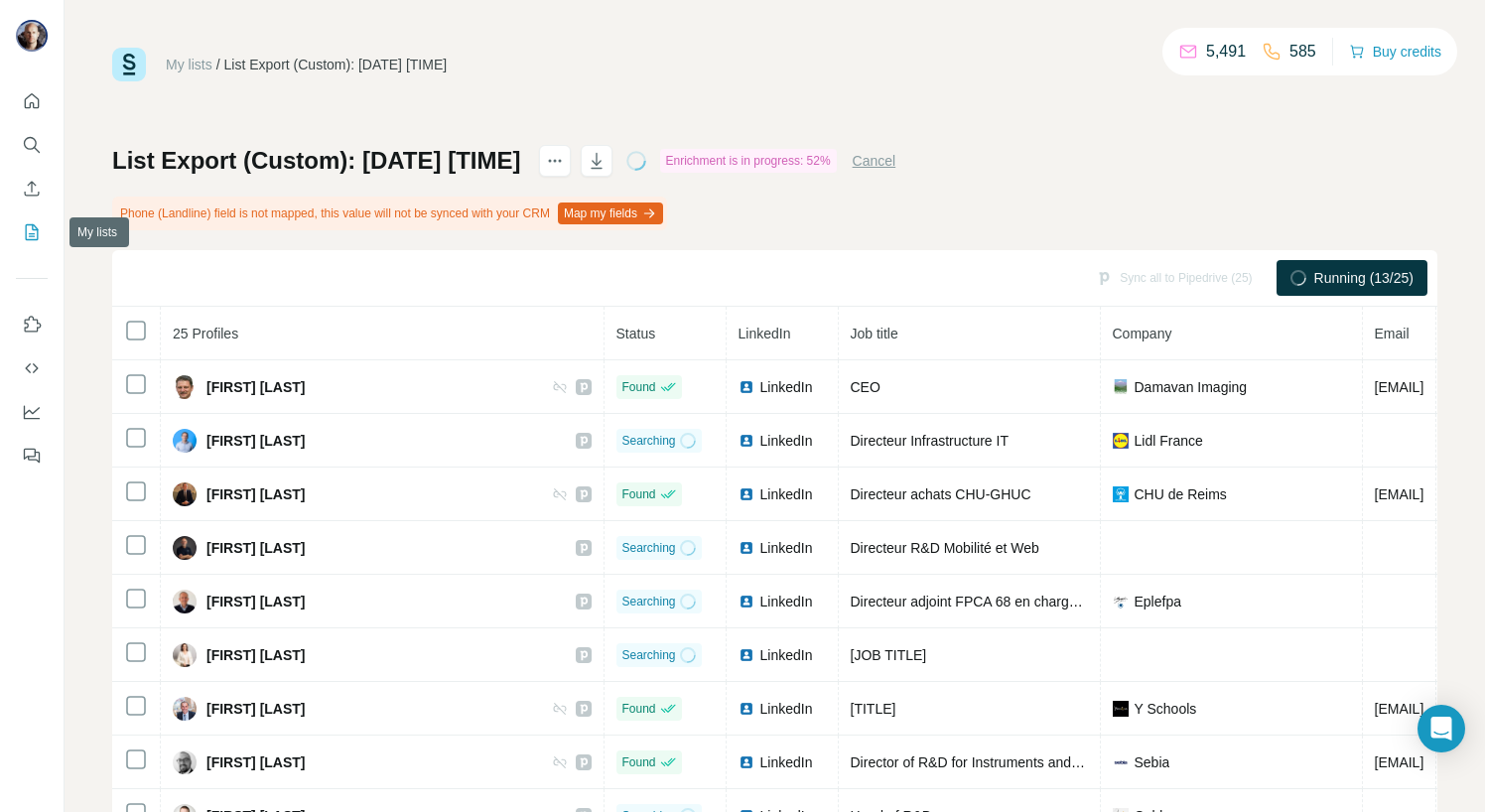 click 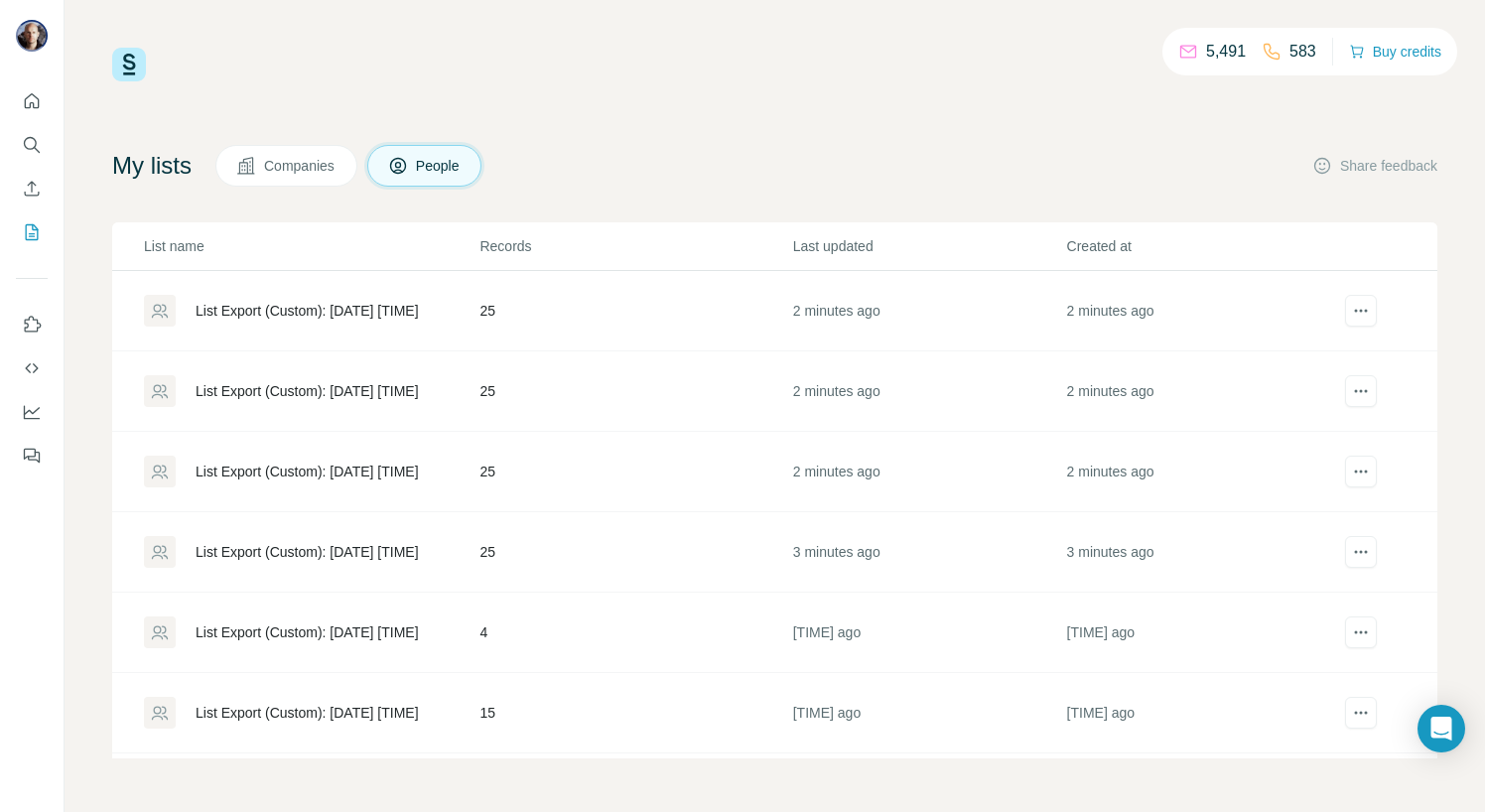click on "List Export (Custom): [DATE] [TIME]" at bounding box center [307, 472] 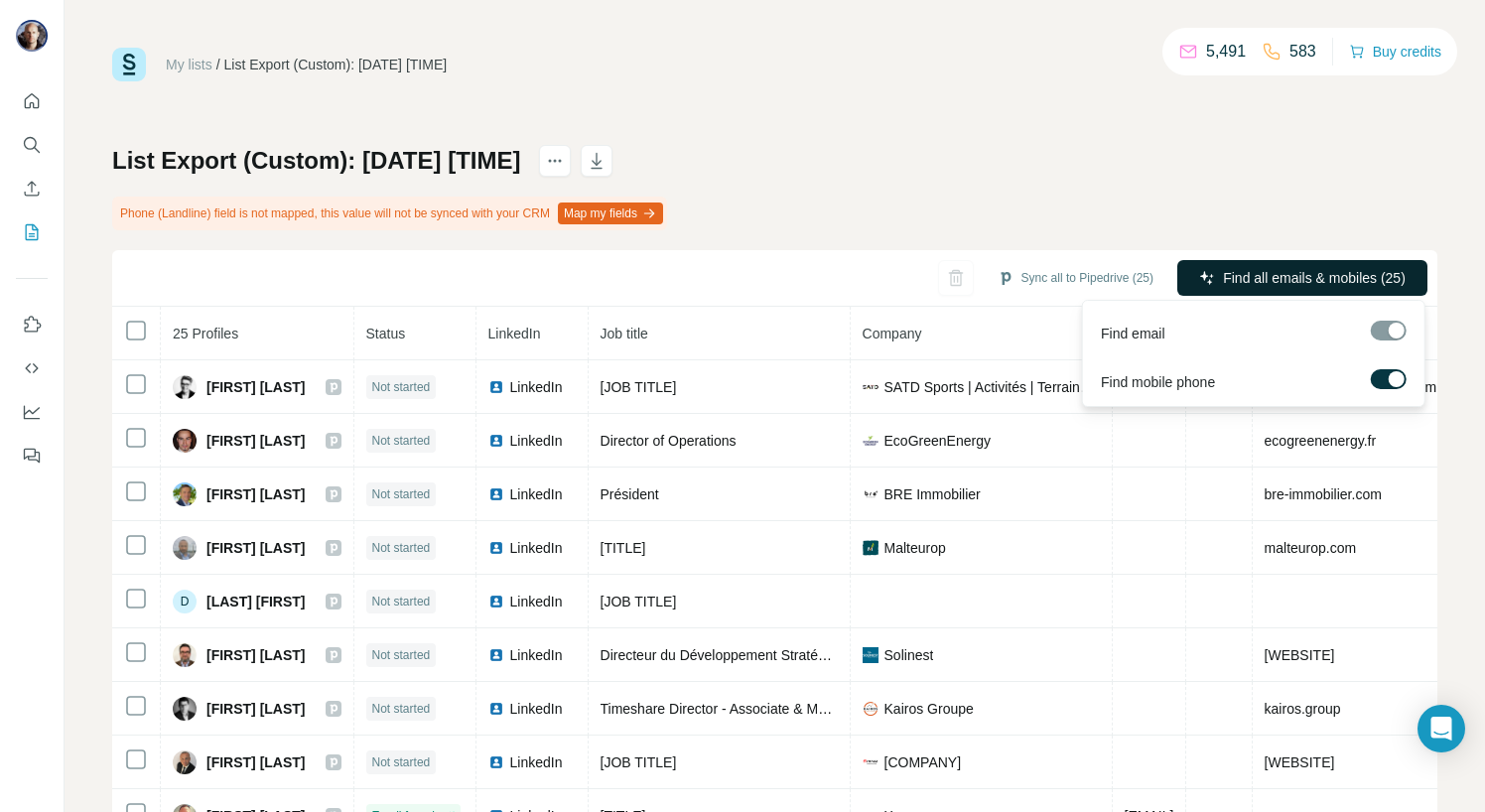 click on "Find all emails & mobiles (25)" at bounding box center [1314, 278] 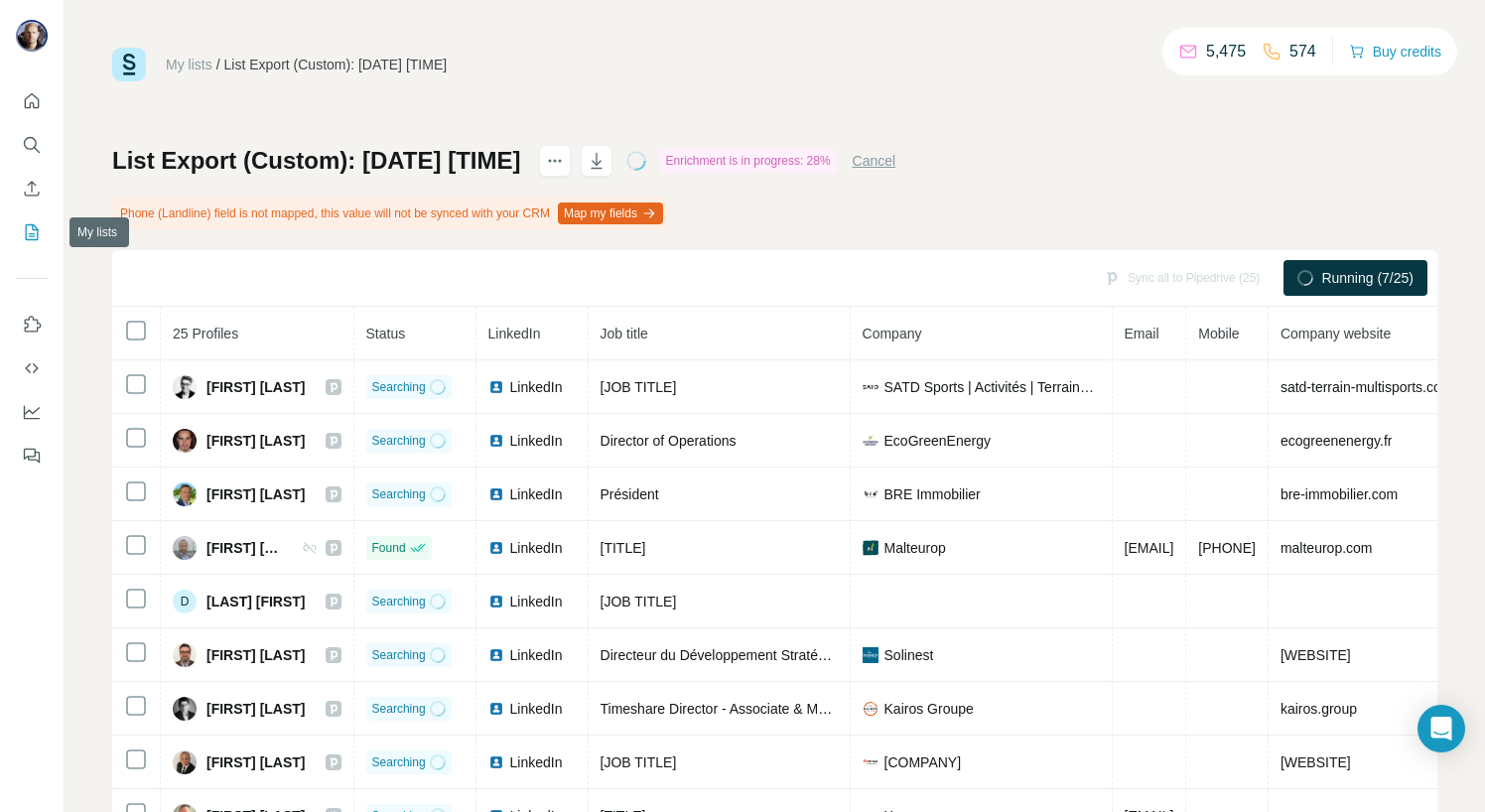click 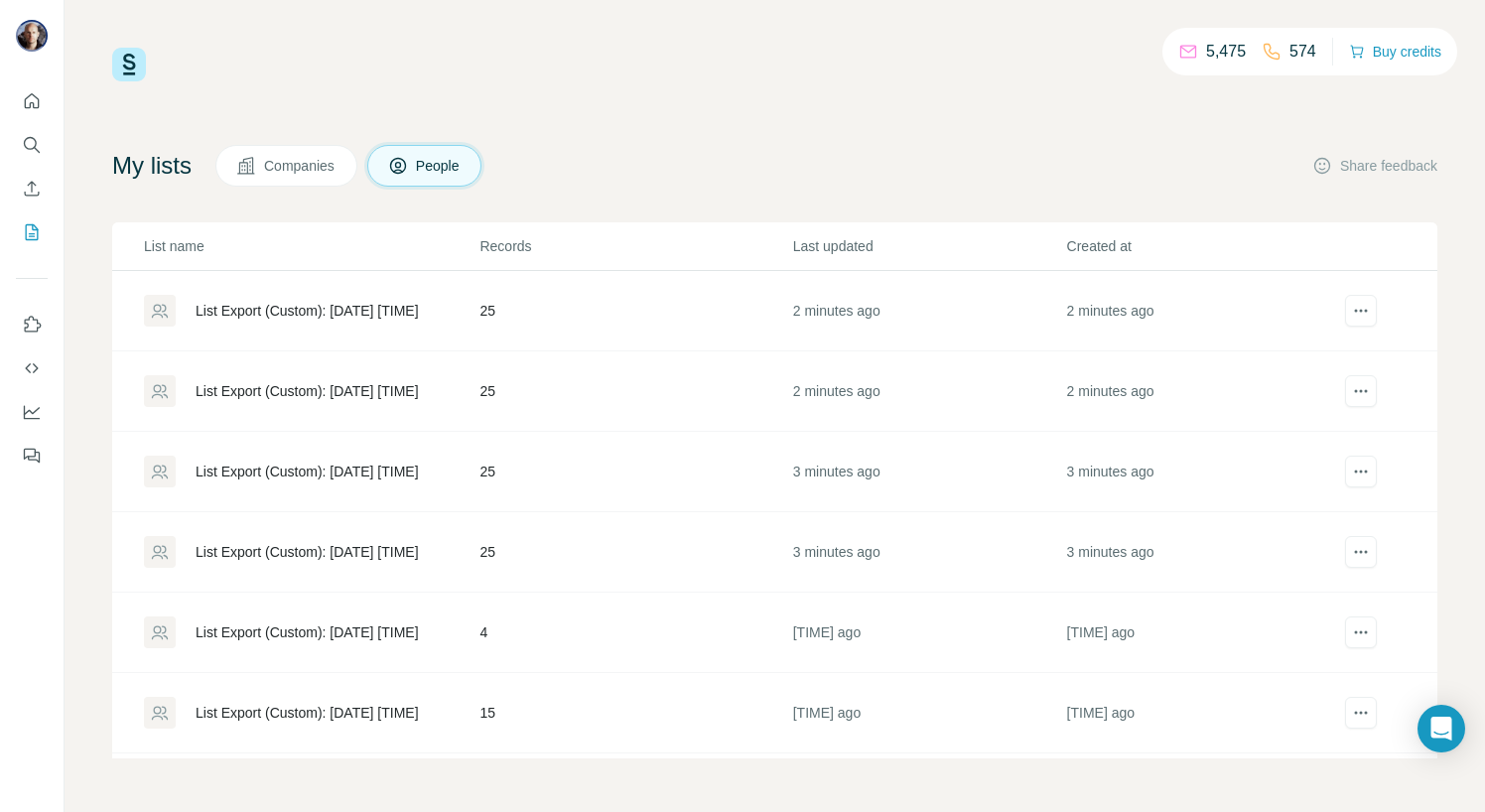 click on "List Export (Custom): [DATE] [TIME]" at bounding box center (307, 391) 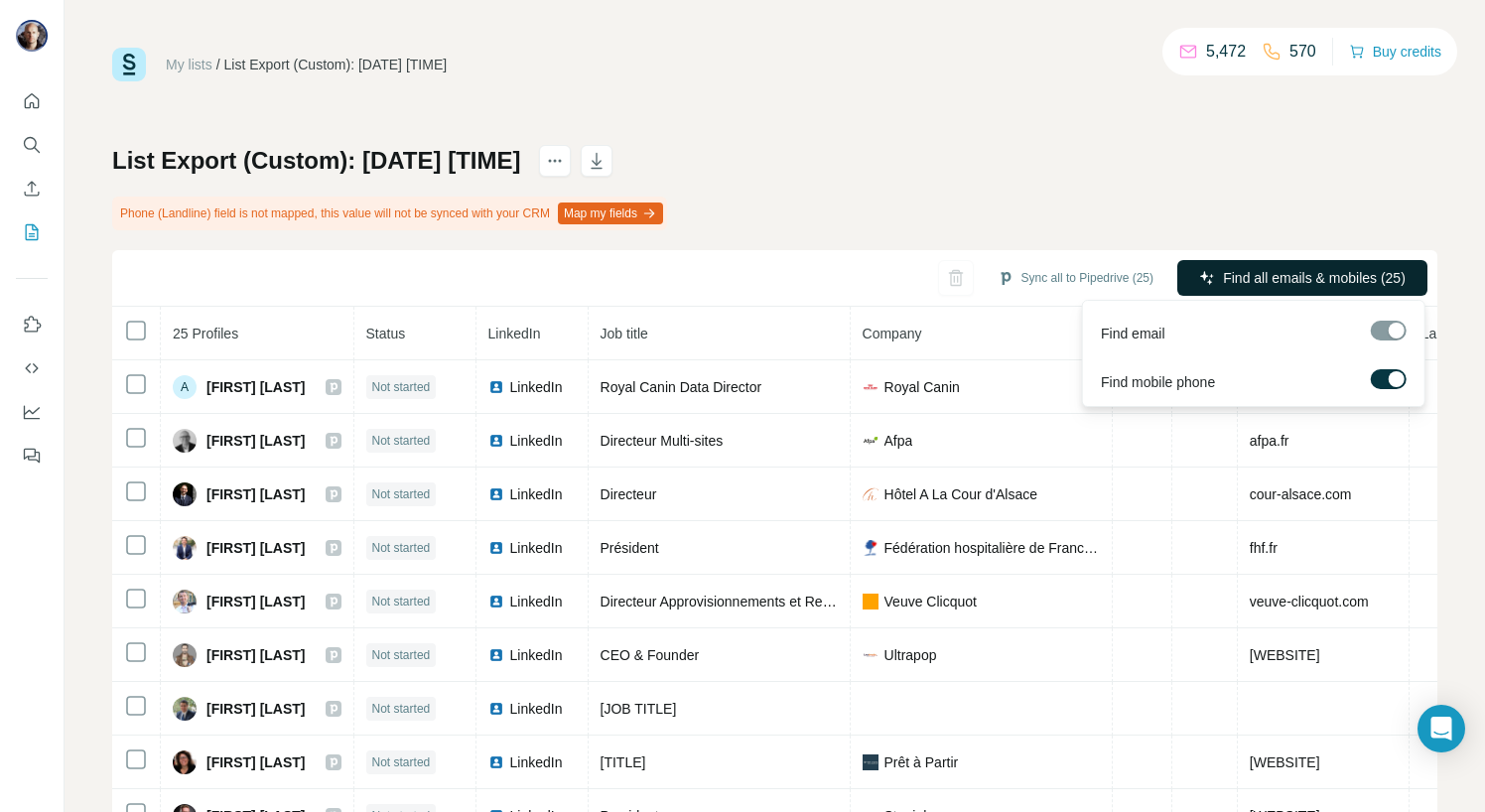 click on "Find all emails & mobiles (25)" at bounding box center [1314, 278] 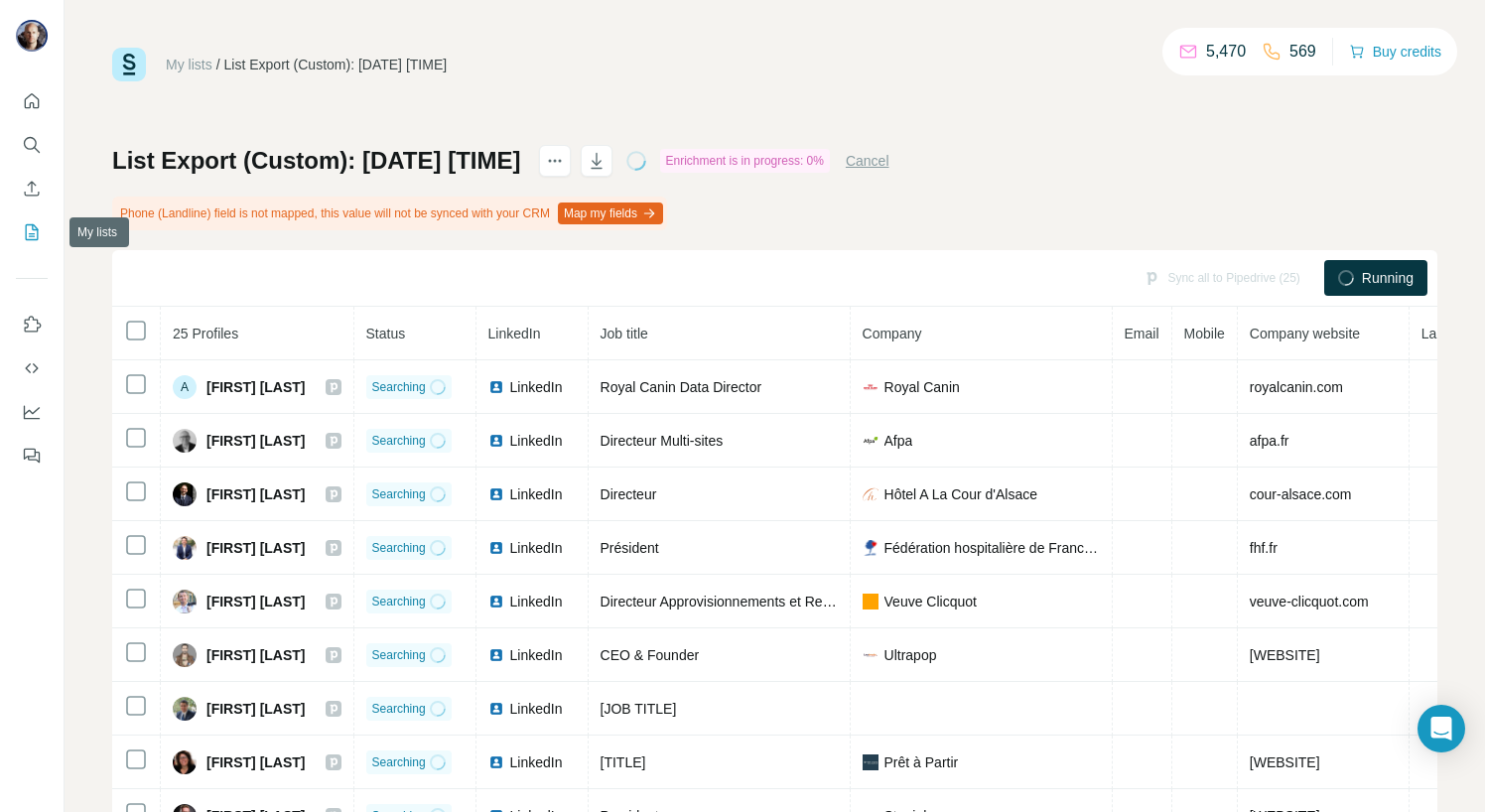 click 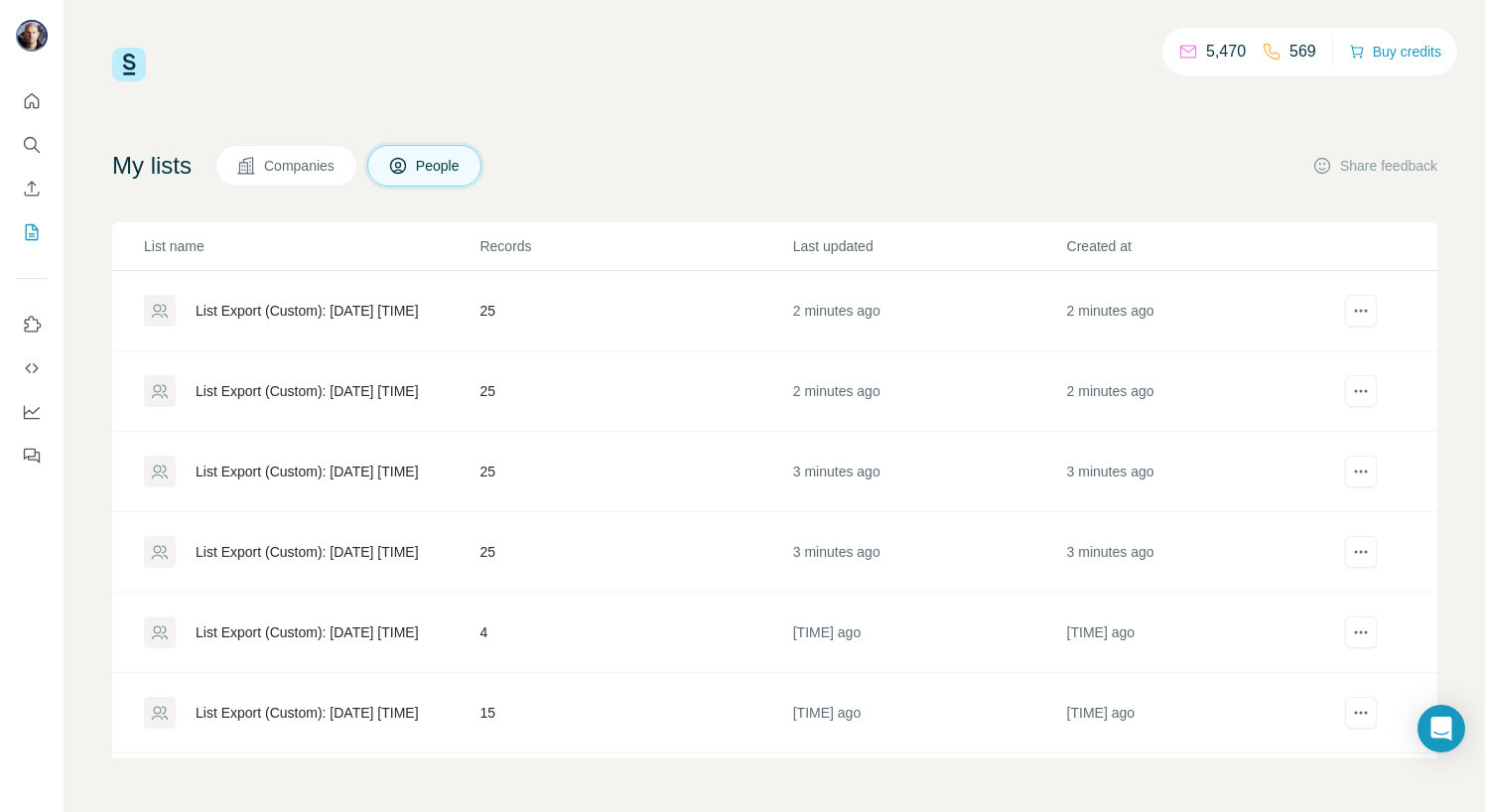click on "List Export (Custom): [DATE] [TIME]" at bounding box center [307, 311] 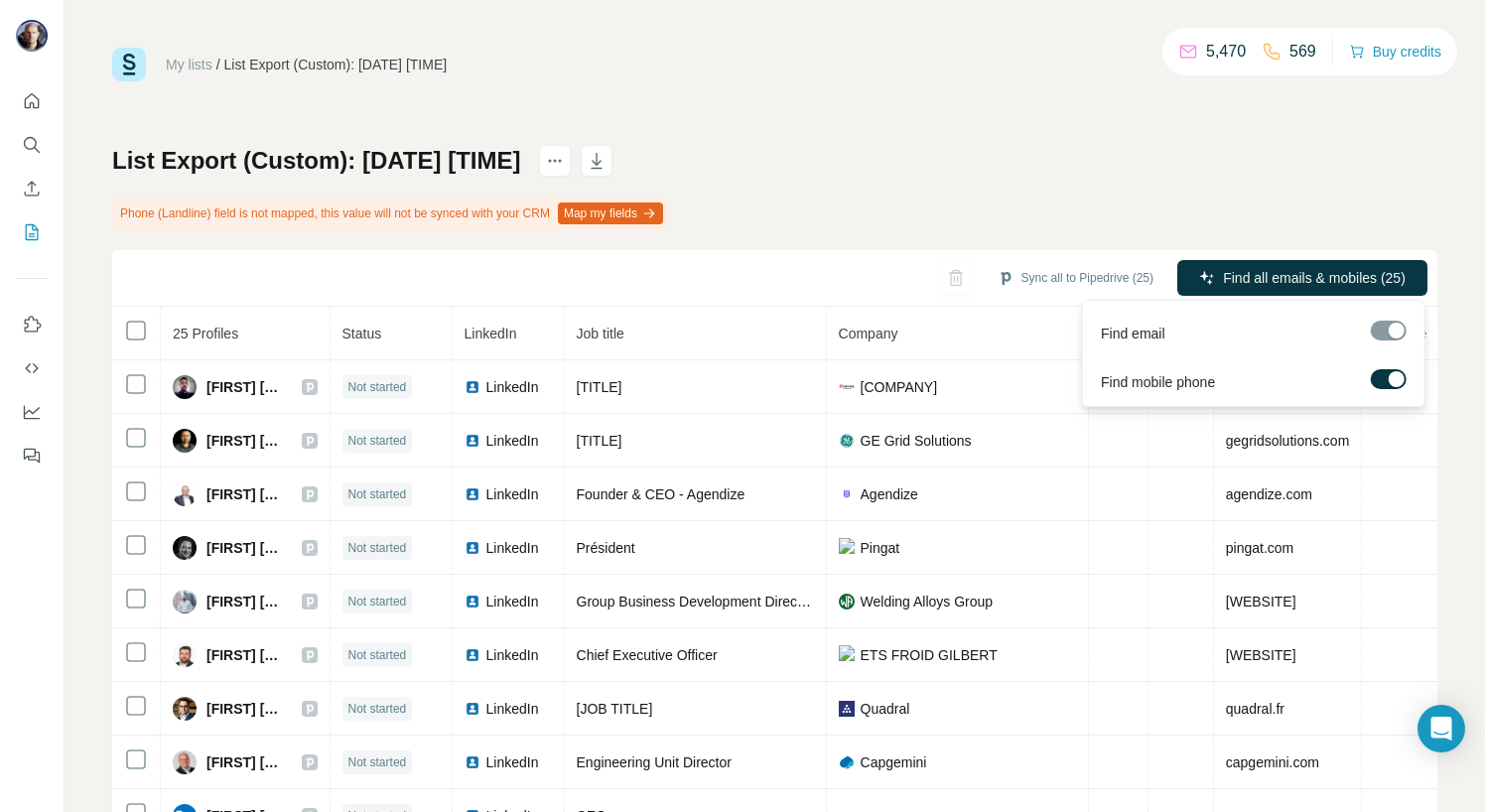 click on "Find all emails & mobiles (25)" at bounding box center [1314, 278] 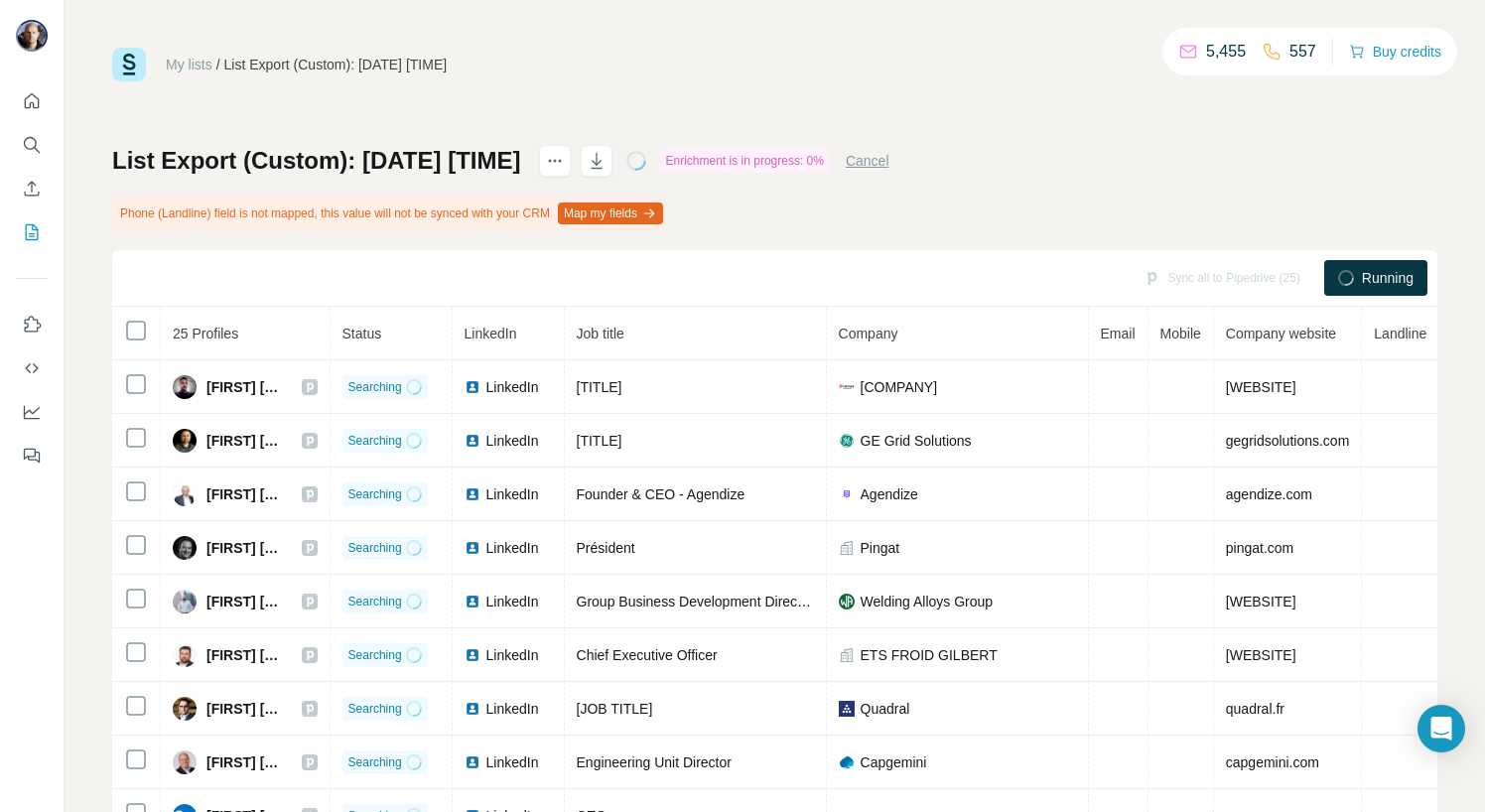 click on "List Export (Custom): [DATE] [TIME] Enrichment is in progress: 0% Cancel Phone (Landline) field is not mapped, this value will not be synced with your CRM Map my fields Sync all to Pipedrive (25) Running 25 Profiles Status LinkedIn Job title Company Email Mobile Company website Landline Country [FIRST] [LAST] Searching LinkedIn Directeur d’exploitation [COMPANY] [WEBSITE] France [FIRST] [LAST] Searching LinkedIn Site Sourcing Director [COMPANY] [WEBSITE] France [FIRST] [LAST] Searching LinkedIn Founder & CEO - Agendize [COMPANY] [WEBSITE] France [FIRST] [LAST] Searching LinkedIn Président [COMPANY] [WEBSITE] France [FIRST] [LAST] Searching LinkedIn Group Business Development Director Consumables [COMPANY] [WEBSITE] France [FIRST] [LAST] Searching LinkedIn Chief Executive Officer [COMPANY] [WEBSITE] France [FIRST] [LAST] Searching LinkedIn Directeur des Systèmes d'Information et du Numérique [COMPANY] [WEBSITE]" at bounding box center [774, 487] 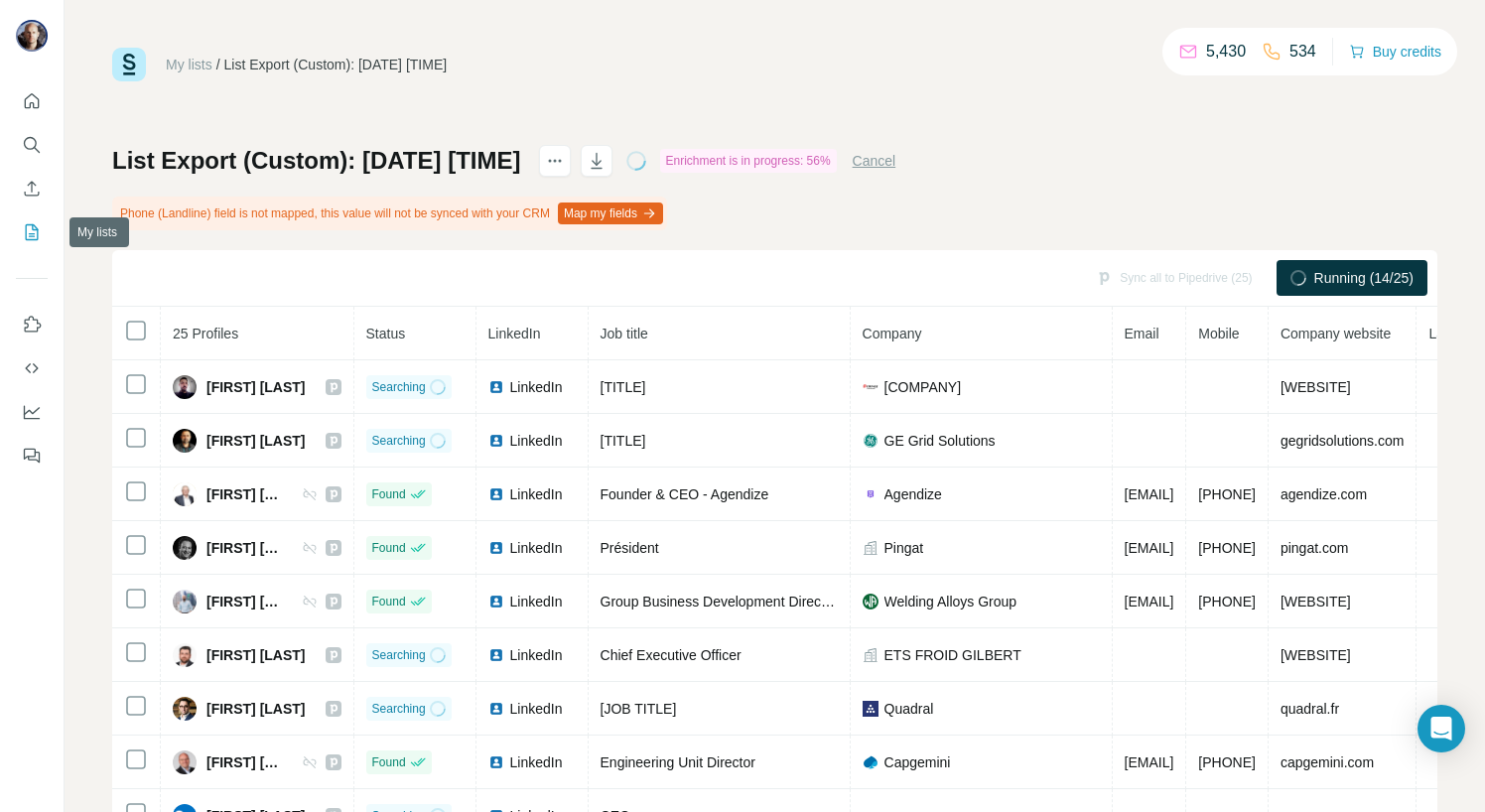click 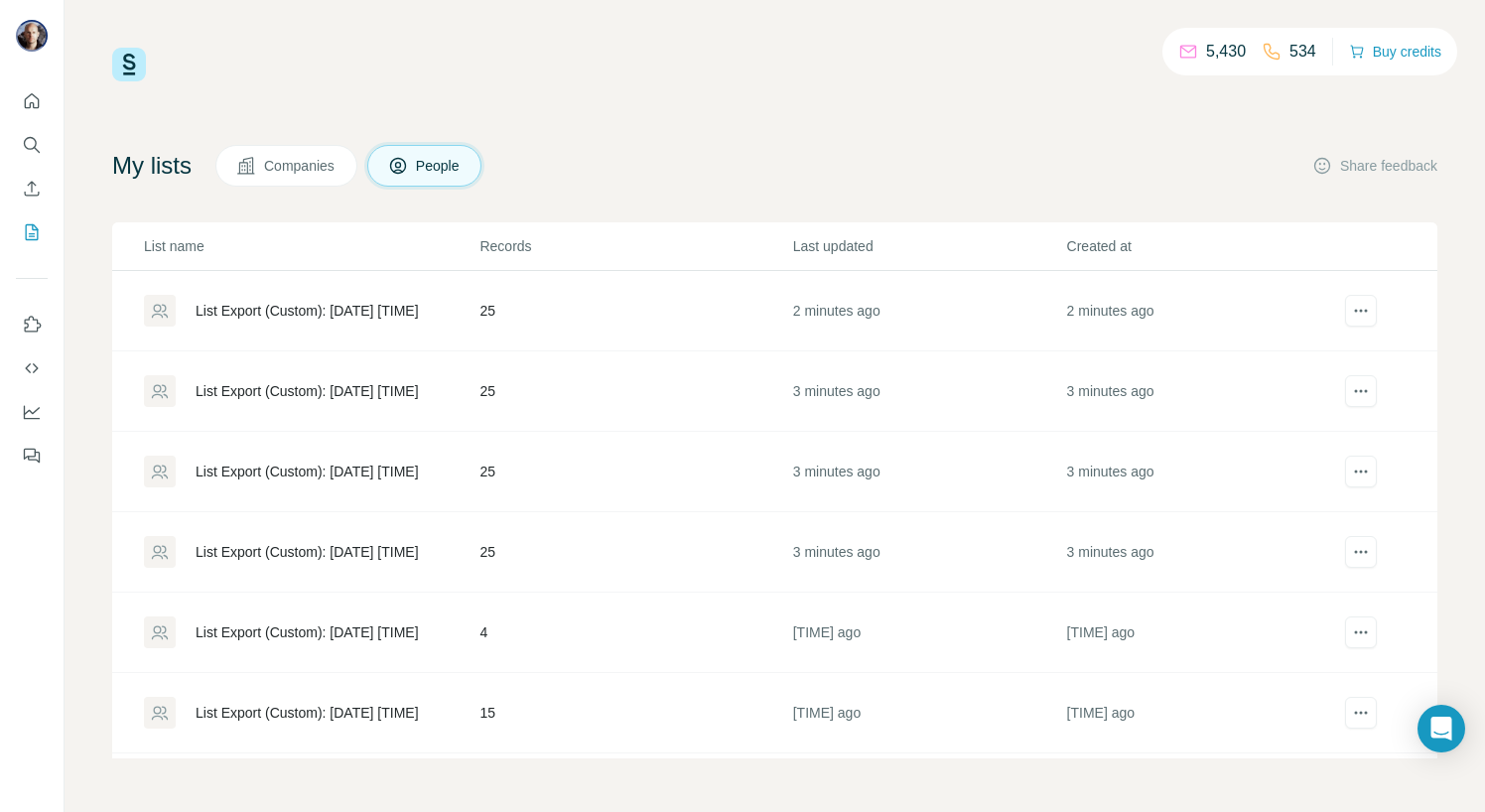 click on "List Export (Custom): [DATE] [TIME]" at bounding box center (311, 552) 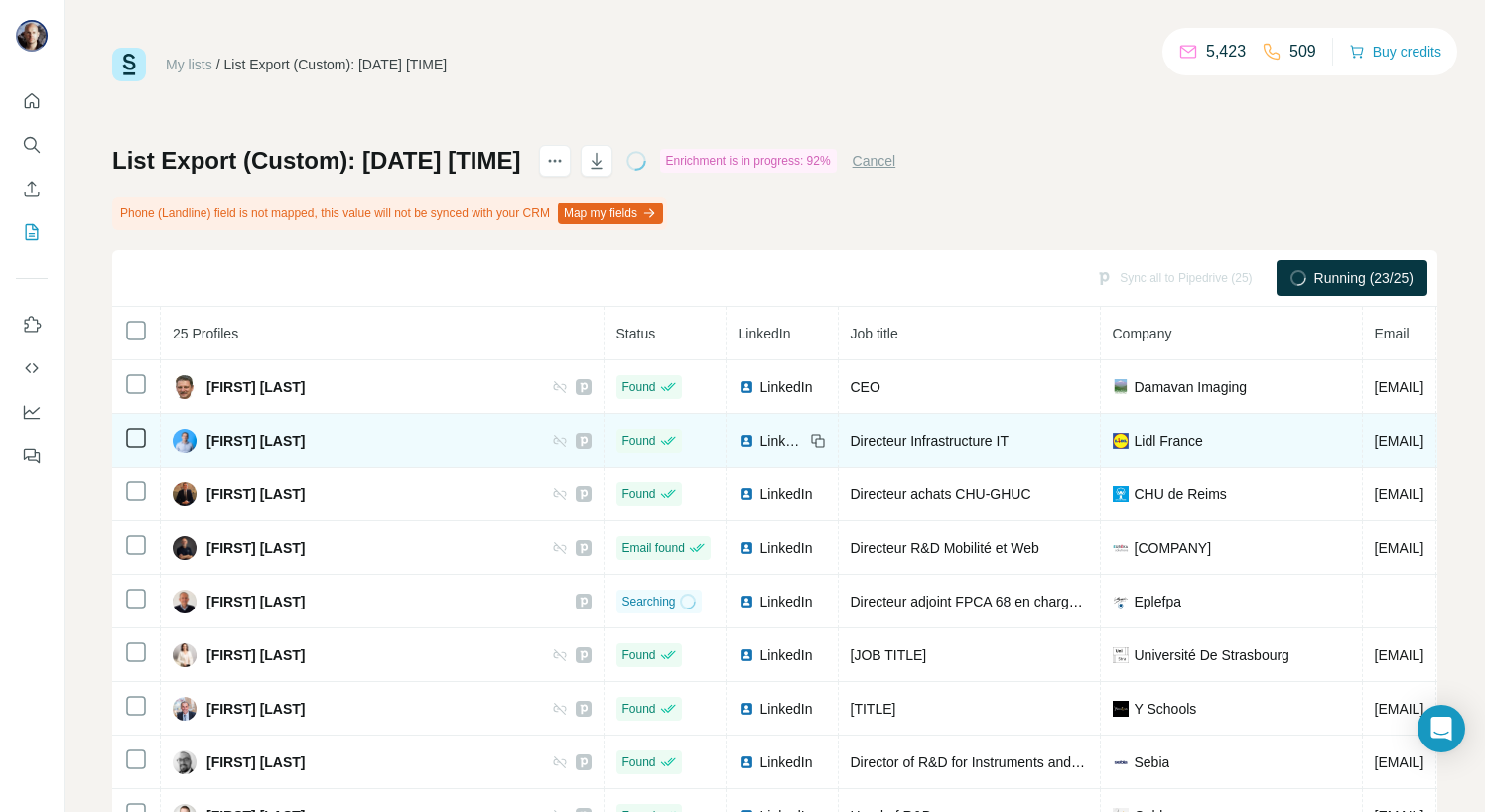 scroll, scrollTop: 17, scrollLeft: 0, axis: vertical 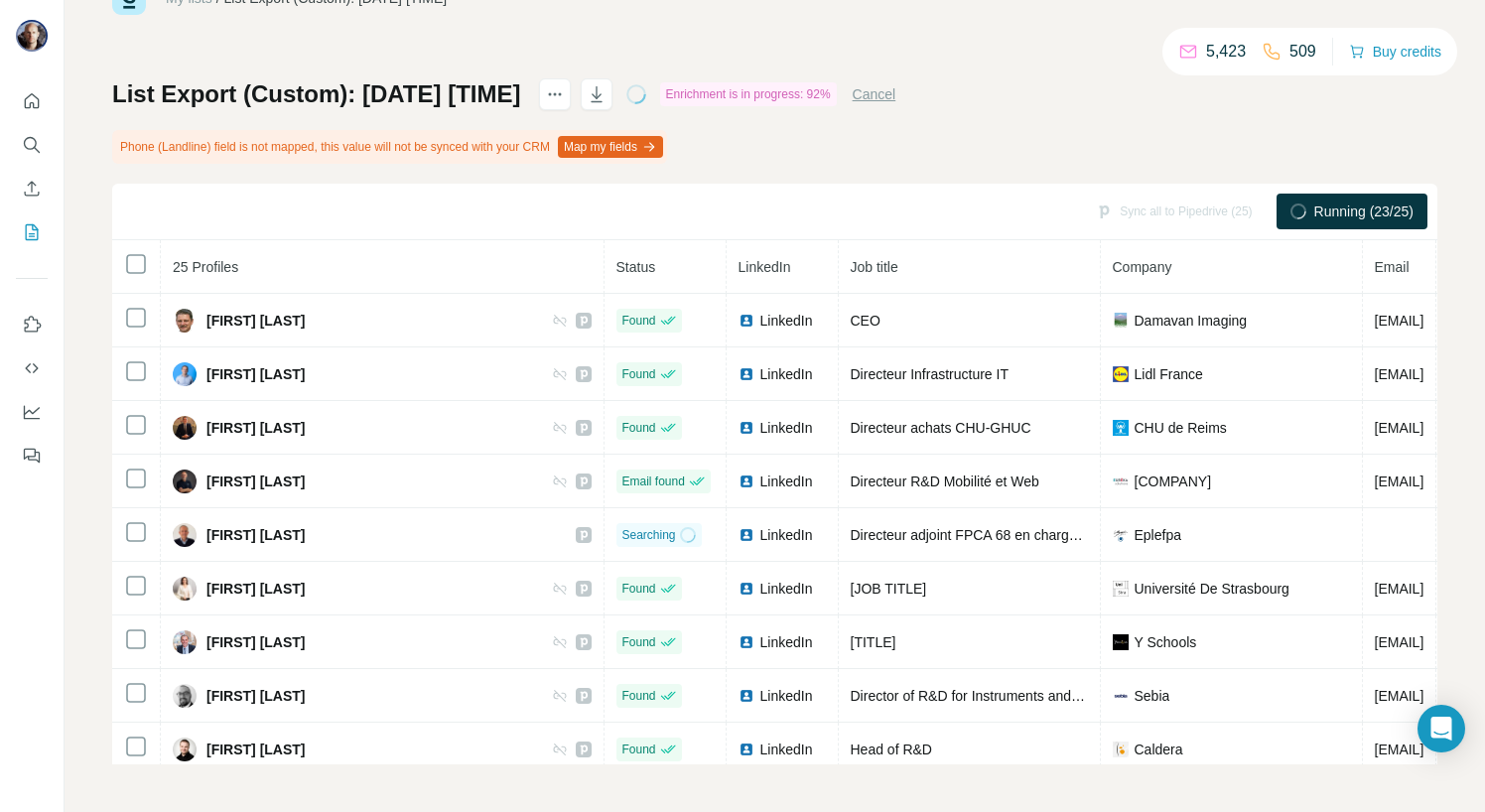click on "List Export (Custom): [DATE] [TIME] Enrichment is in progress: 92% Cancel Phone (Landline) field is not mapped, this value will not be synced with your CRM Map my fields Sync all to Pipedrive (25) Running (23/25) 25 Profiles Status LinkedIn Job title Company Email Mobile Company website Landline Country [FIRST] [LAST] Found LinkedIn CEO [COMPANY] [EMAIL] +[PHONE] [WEBSITE] France [FIRST] [LAST] Found LinkedIn Directeur Infrastructure IT [COMPANY] [EMAIL] +[PHONE] [WEBSITE] France [FIRST] [LAST] Found LinkedIn Directeur achats [COMPANY] [EMAIL] +[PHONE] [WEBSITE] France [FIRST] [LAST] Email found LinkedIn Directeur R&D Mobilité et Web [COMPANY] [EMAIL] [WEBSITE] France [FIRST] [LAST] Searching LinkedIn Directeur adjoint FPCA 68 en charge du développement de l’activité [WEBSITE] France [FIRST] [LAST] Found LinkedIn Présidente de l'A-DSI +[PHONE] France S" at bounding box center [774, 421] 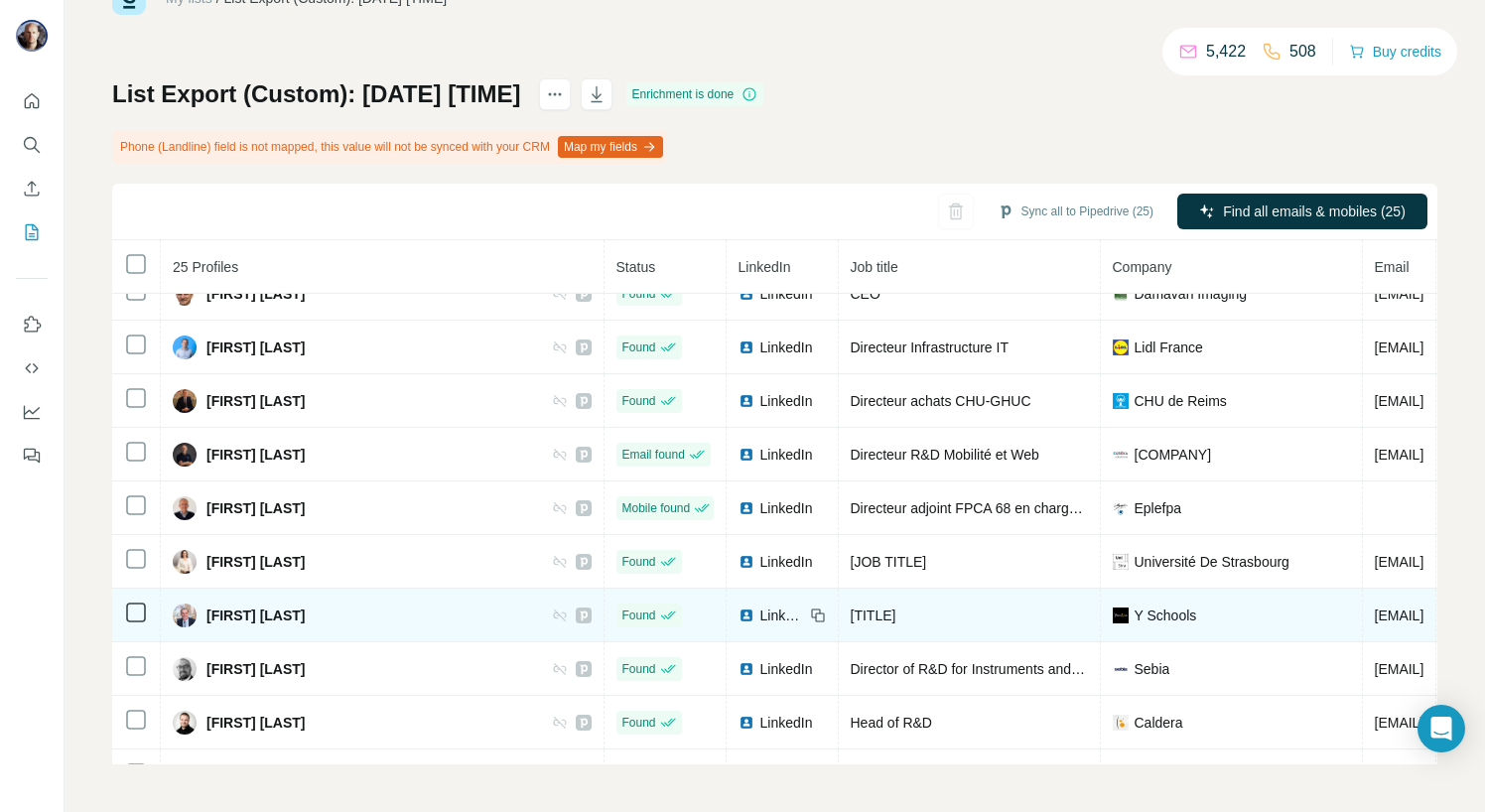 scroll, scrollTop: 0, scrollLeft: 0, axis: both 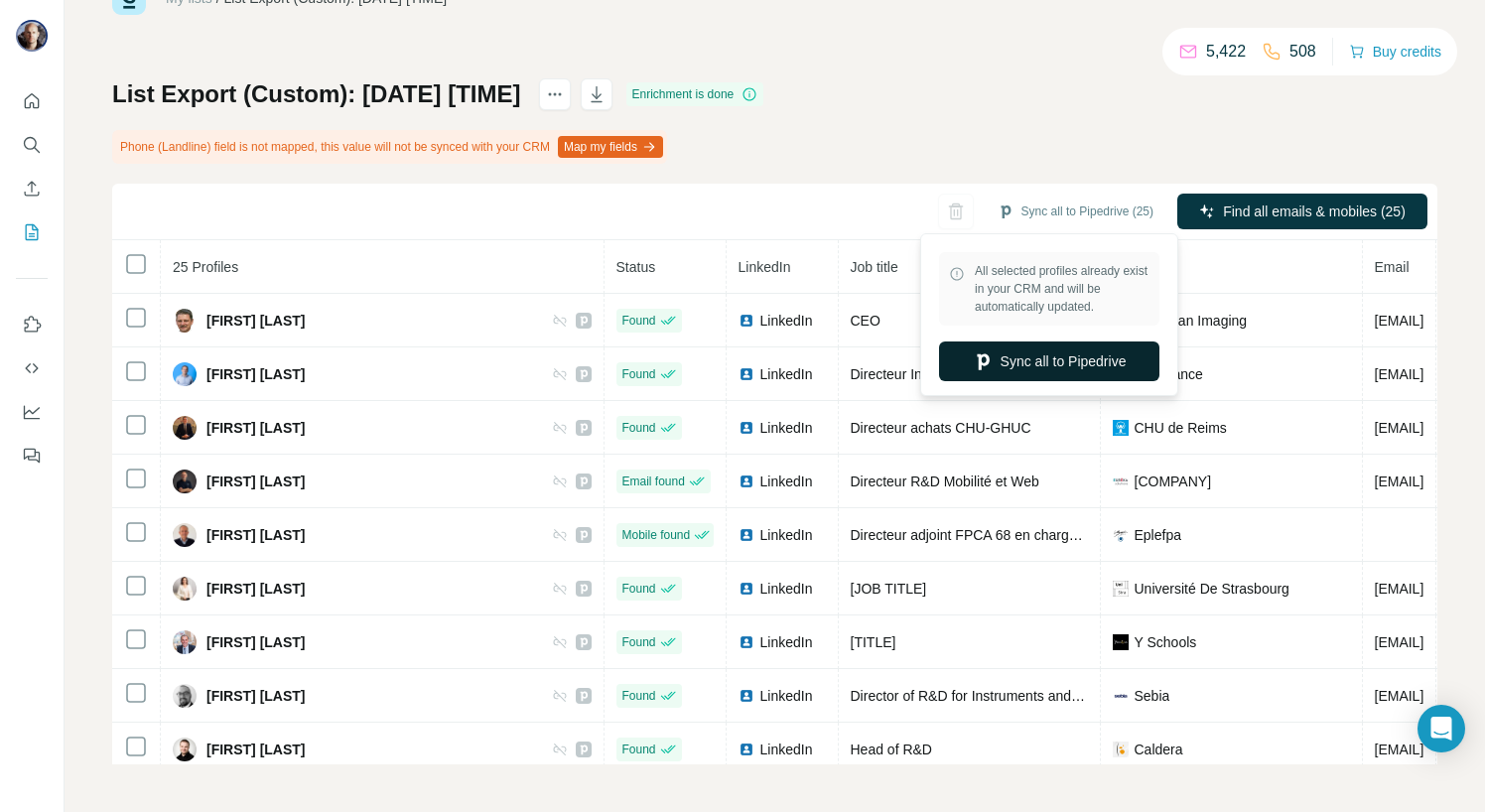 click on "Sync all to Pipedrive" at bounding box center (1049, 361) 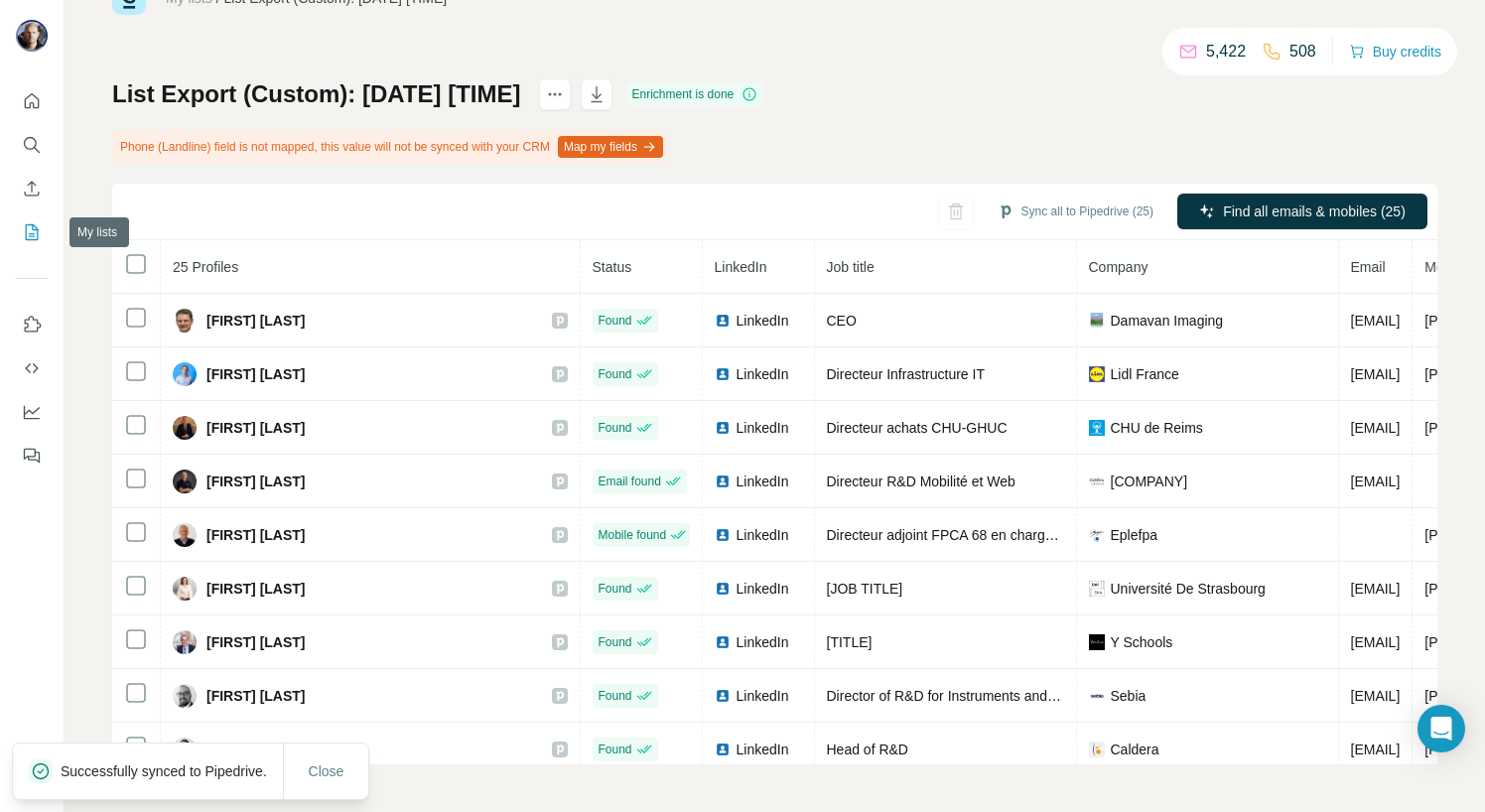 click 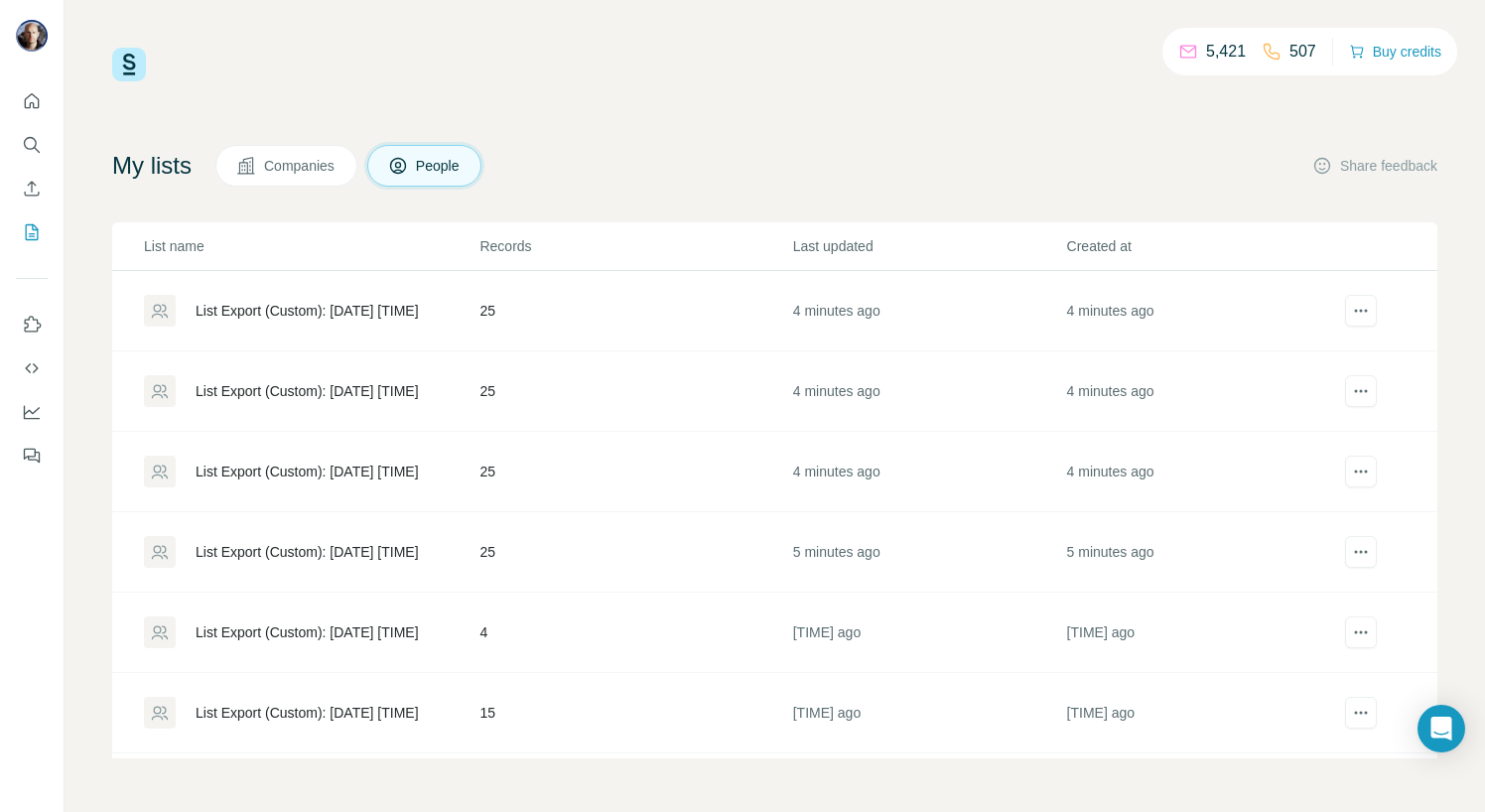 click on "List Export (Custom): [DATE] [TIME]" at bounding box center [307, 472] 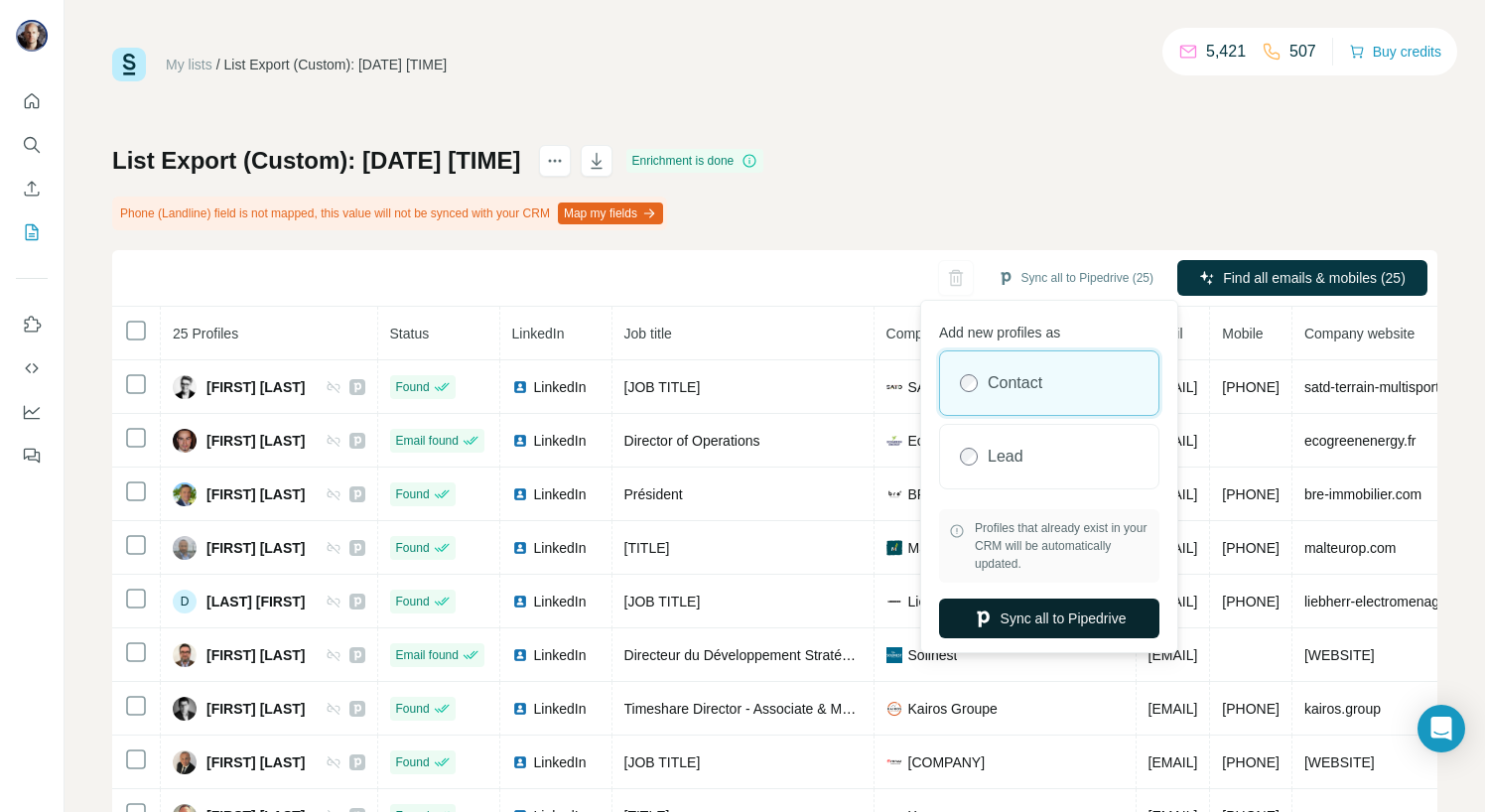 click on "Sync all to Pipedrive" at bounding box center [1049, 618] 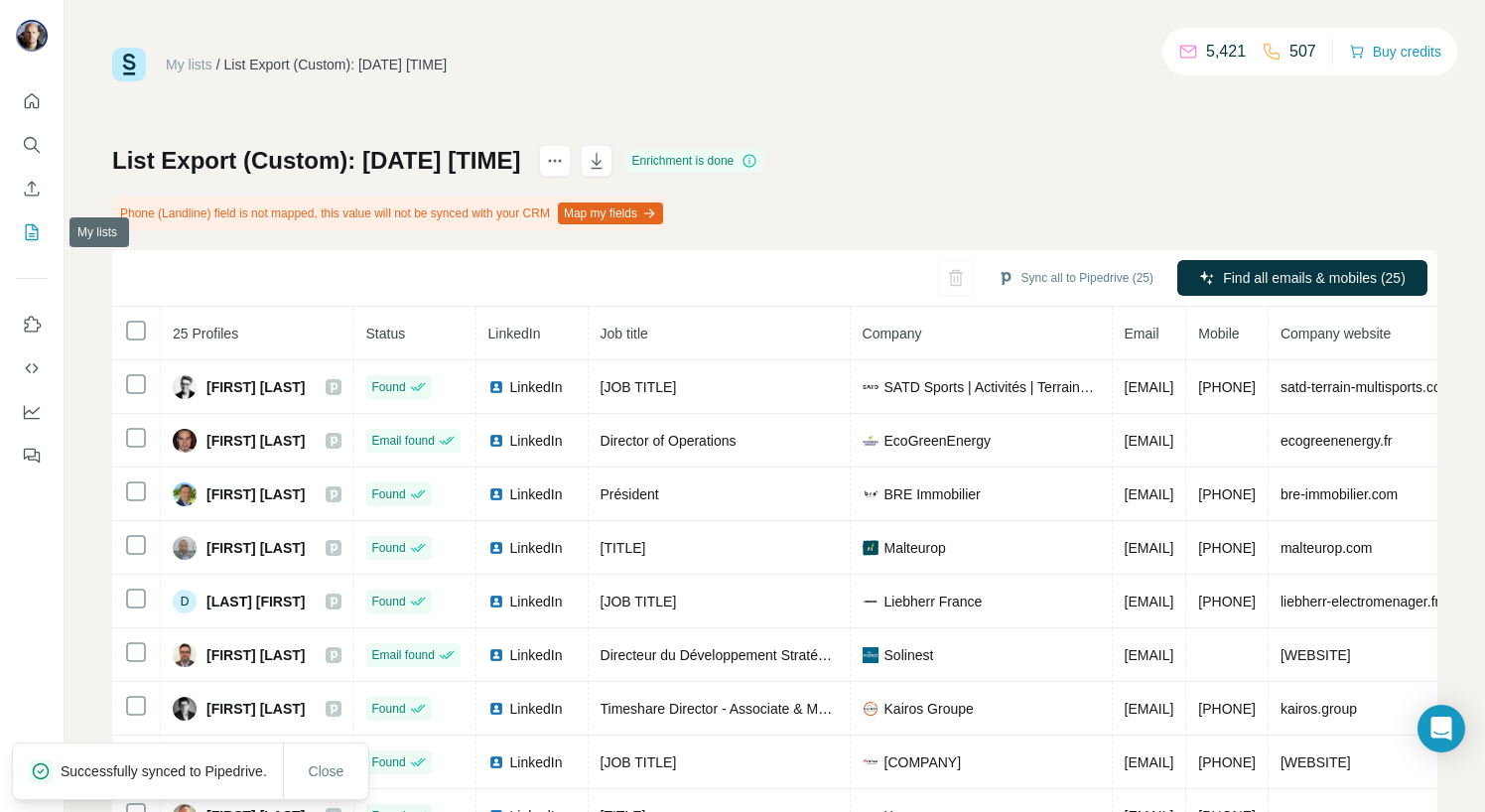 click 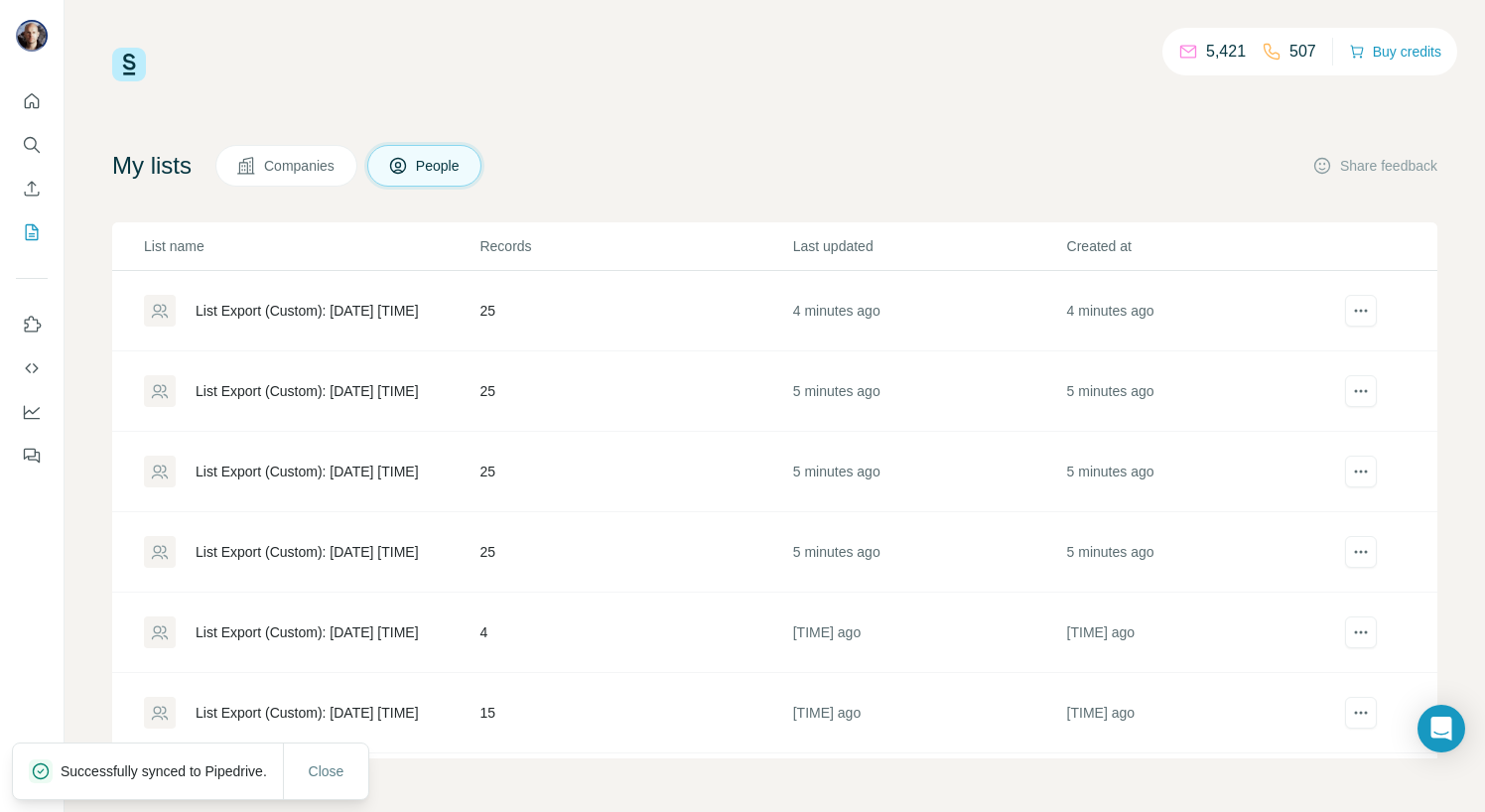 click on "List Export (Custom): [DATE] [TIME]" at bounding box center (307, 391) 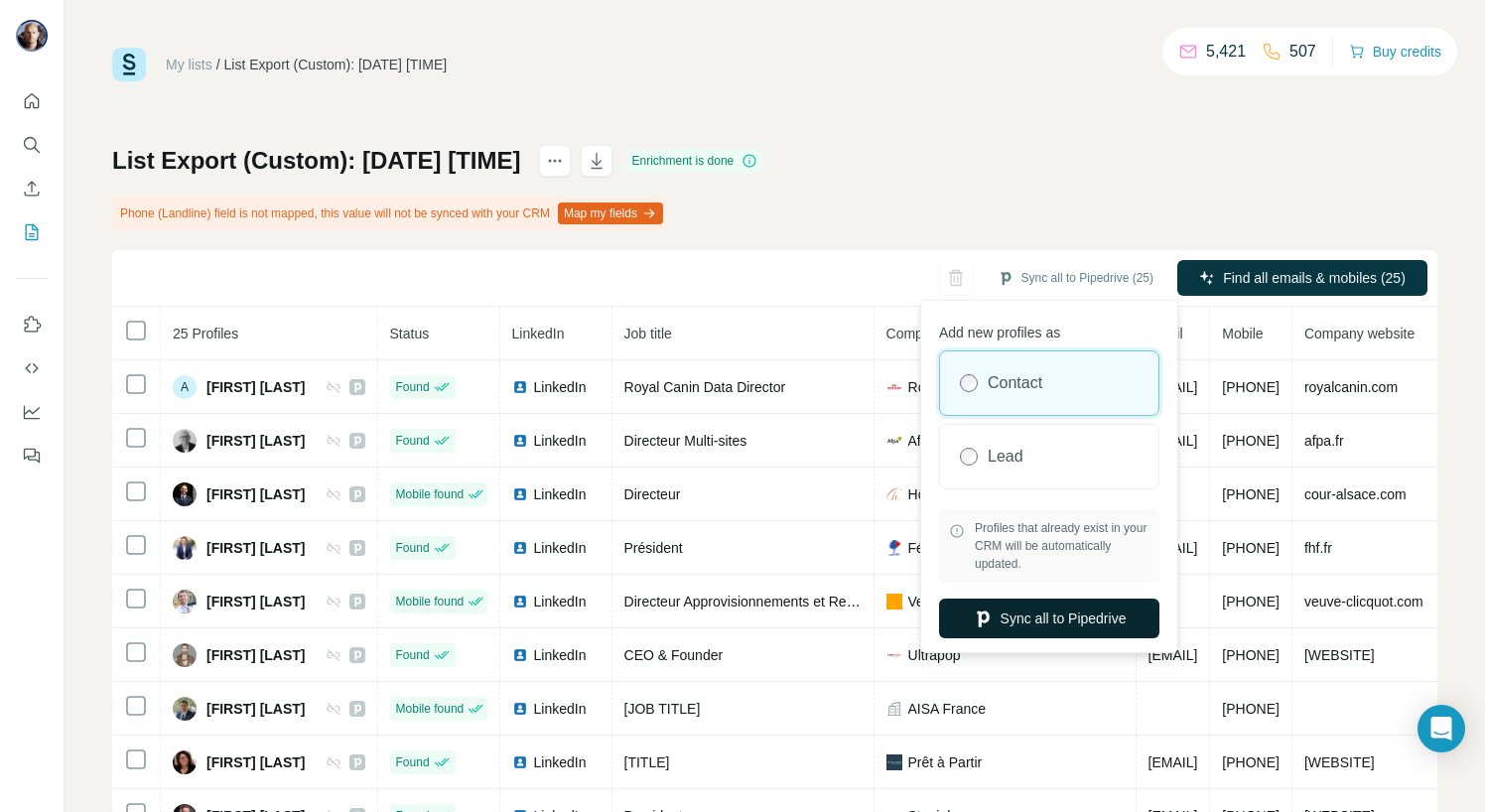 click on "Sync all to Pipedrive" at bounding box center [1049, 618] 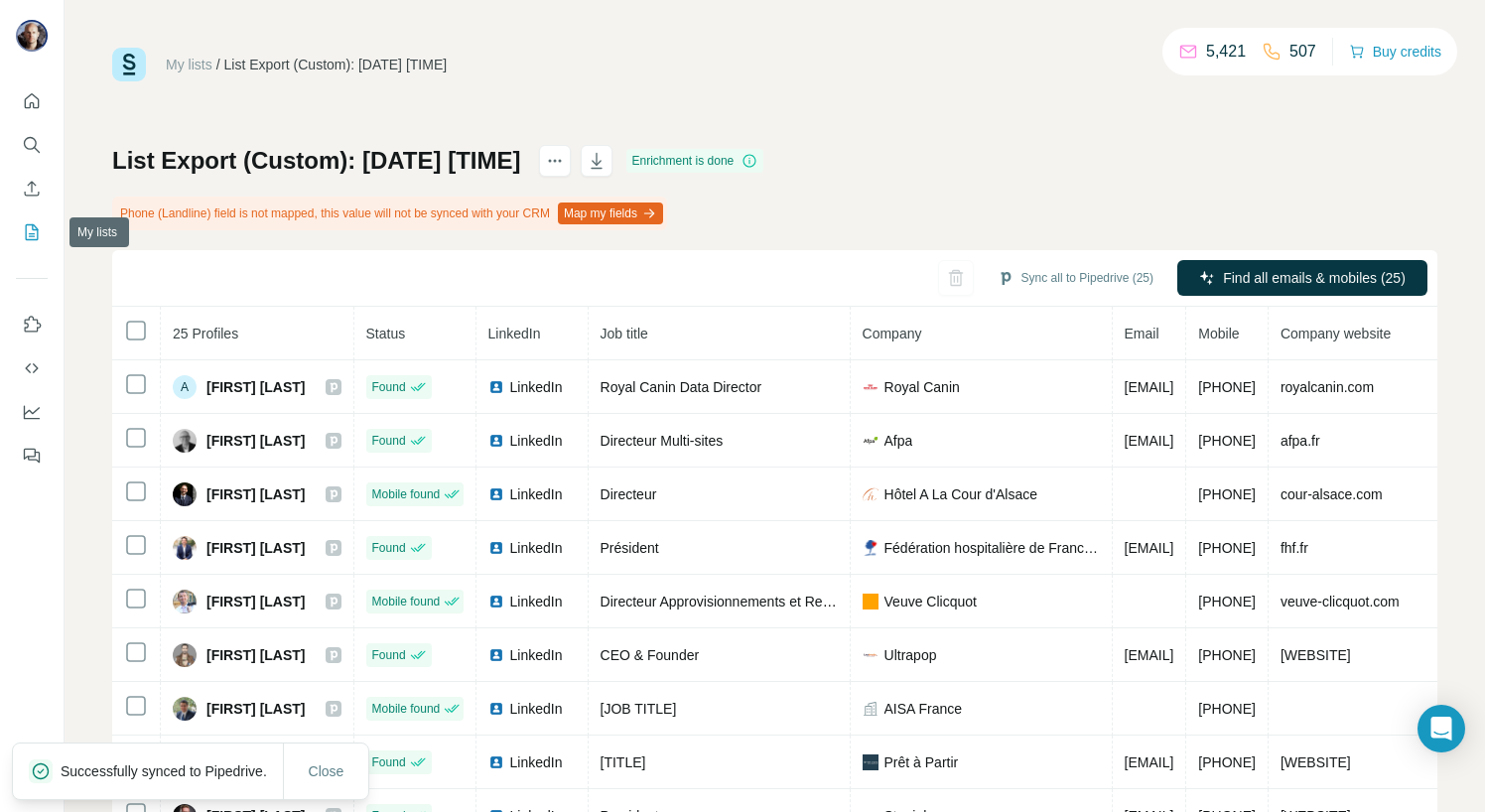 click 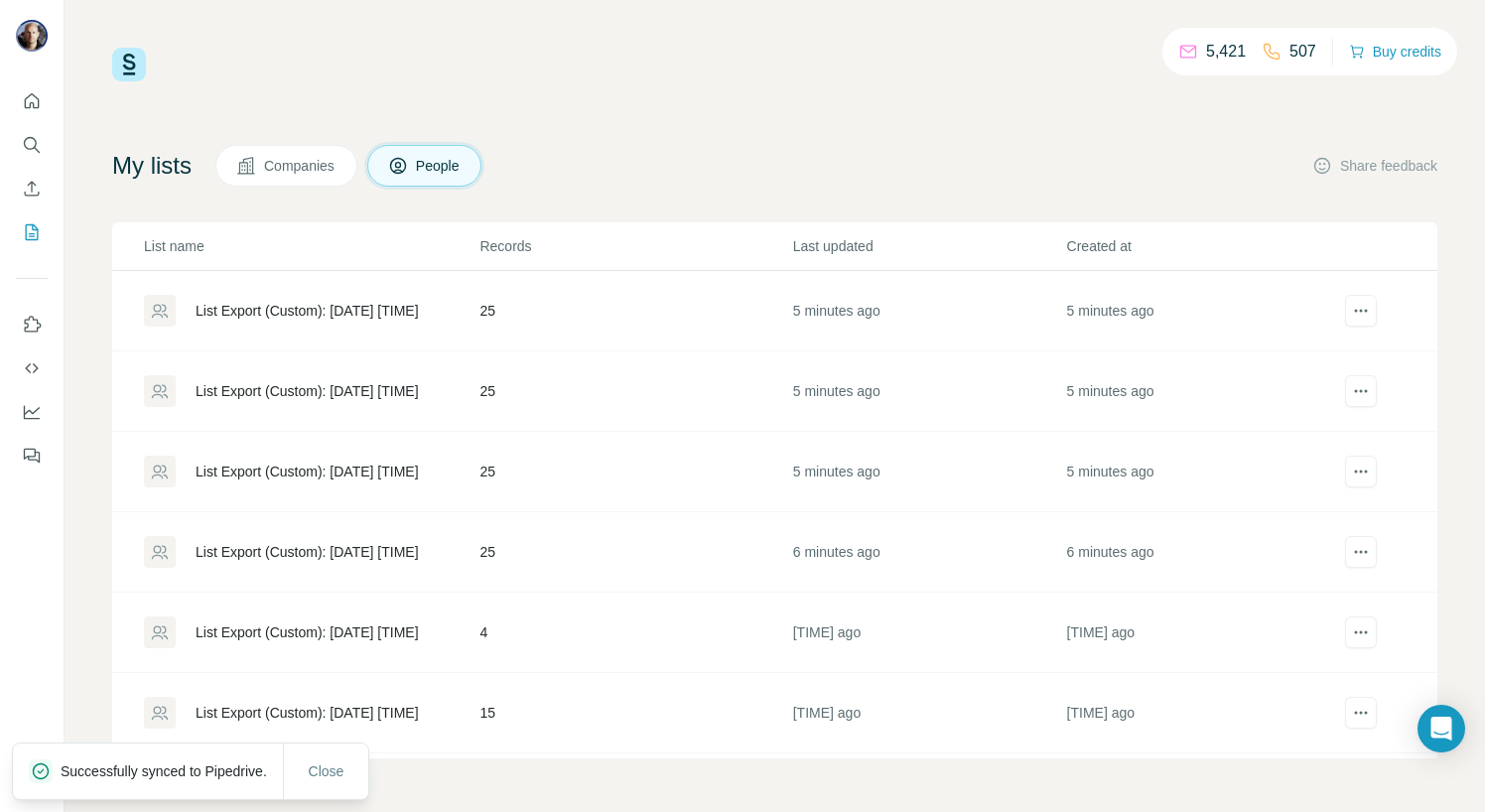 click on "List Export (Custom): [DATE] [TIME]" at bounding box center [311, 311] 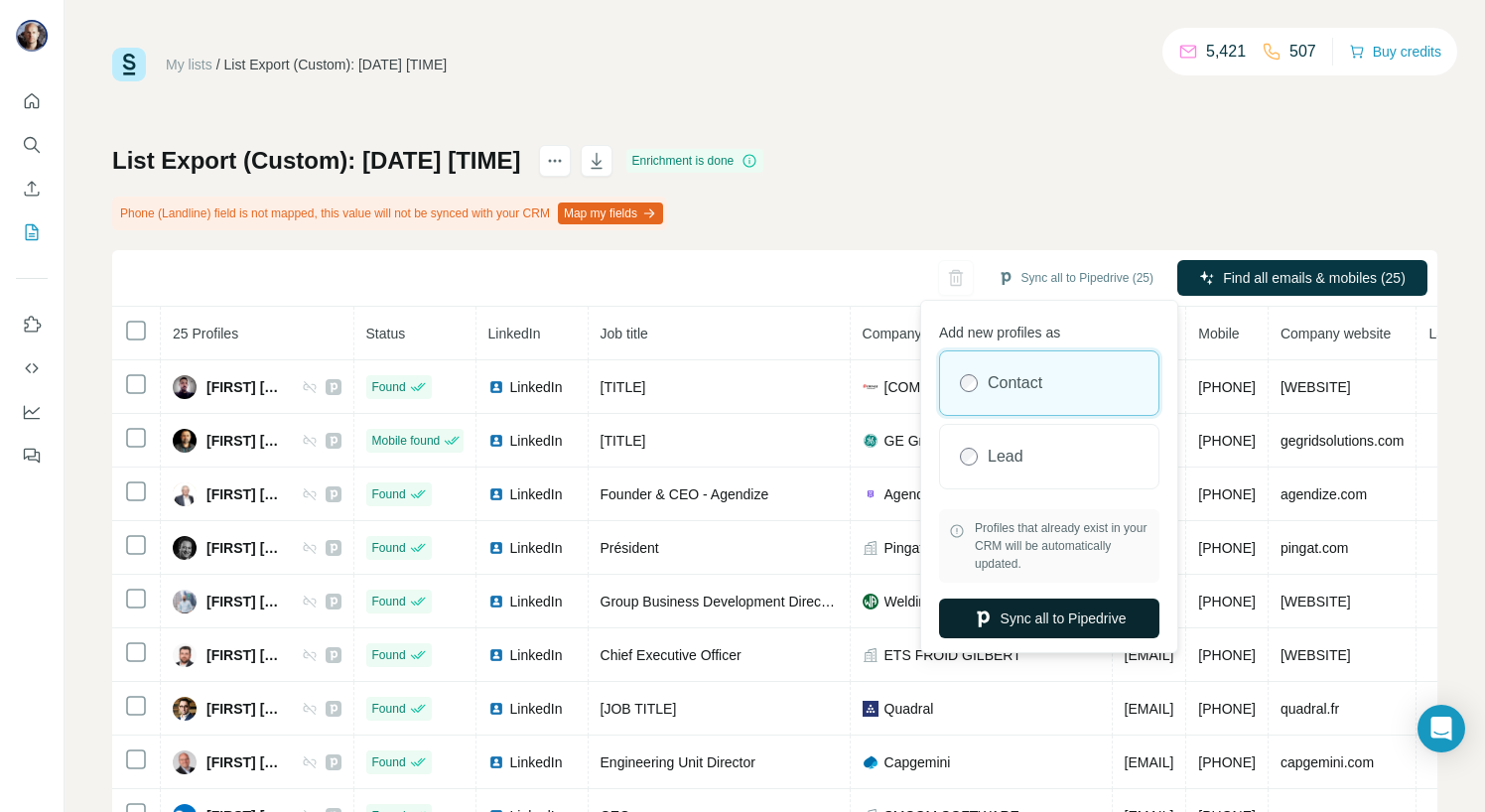 click on "Sync all to Pipedrive" at bounding box center (1049, 618) 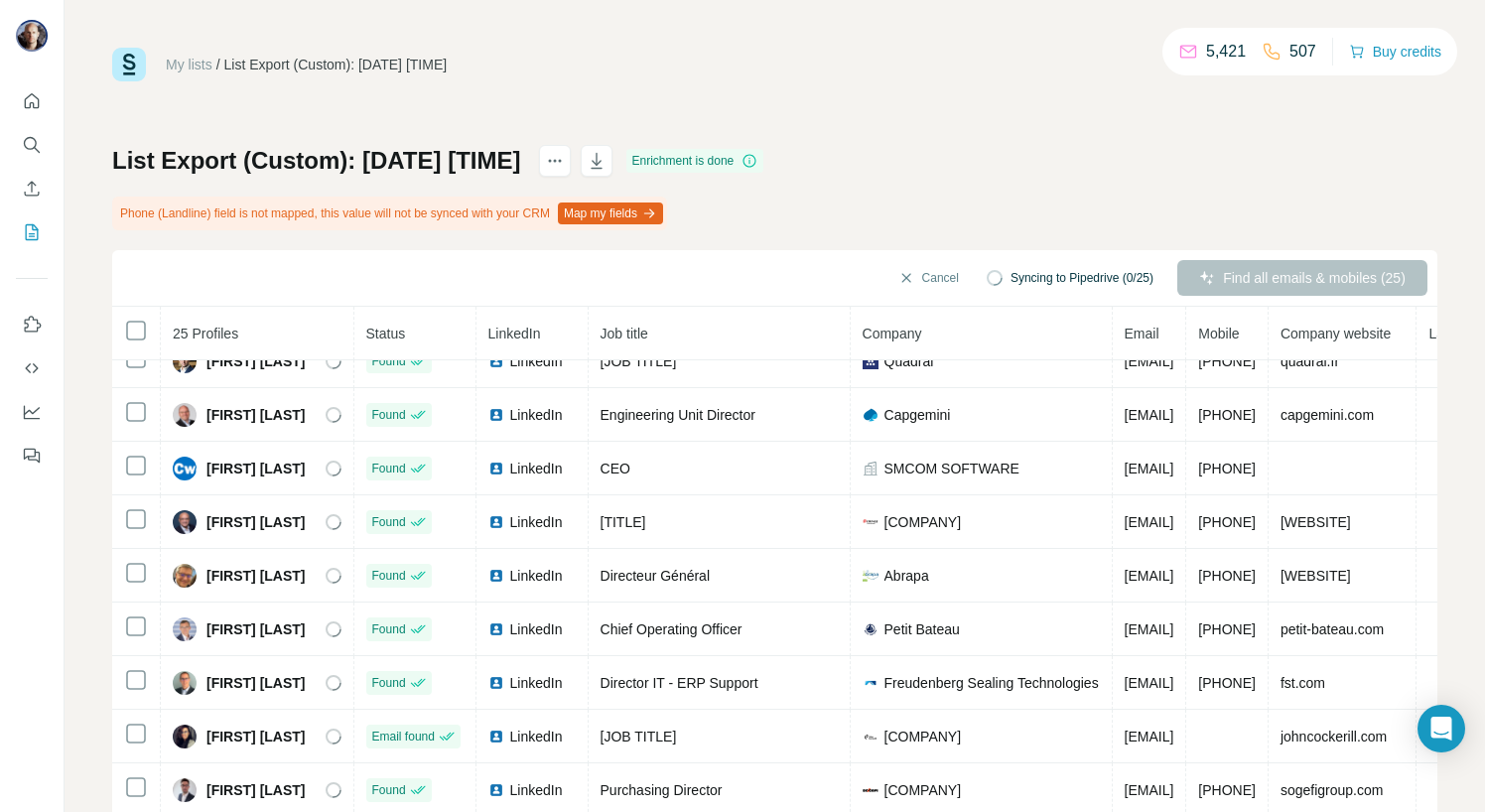 scroll, scrollTop: 0, scrollLeft: 0, axis: both 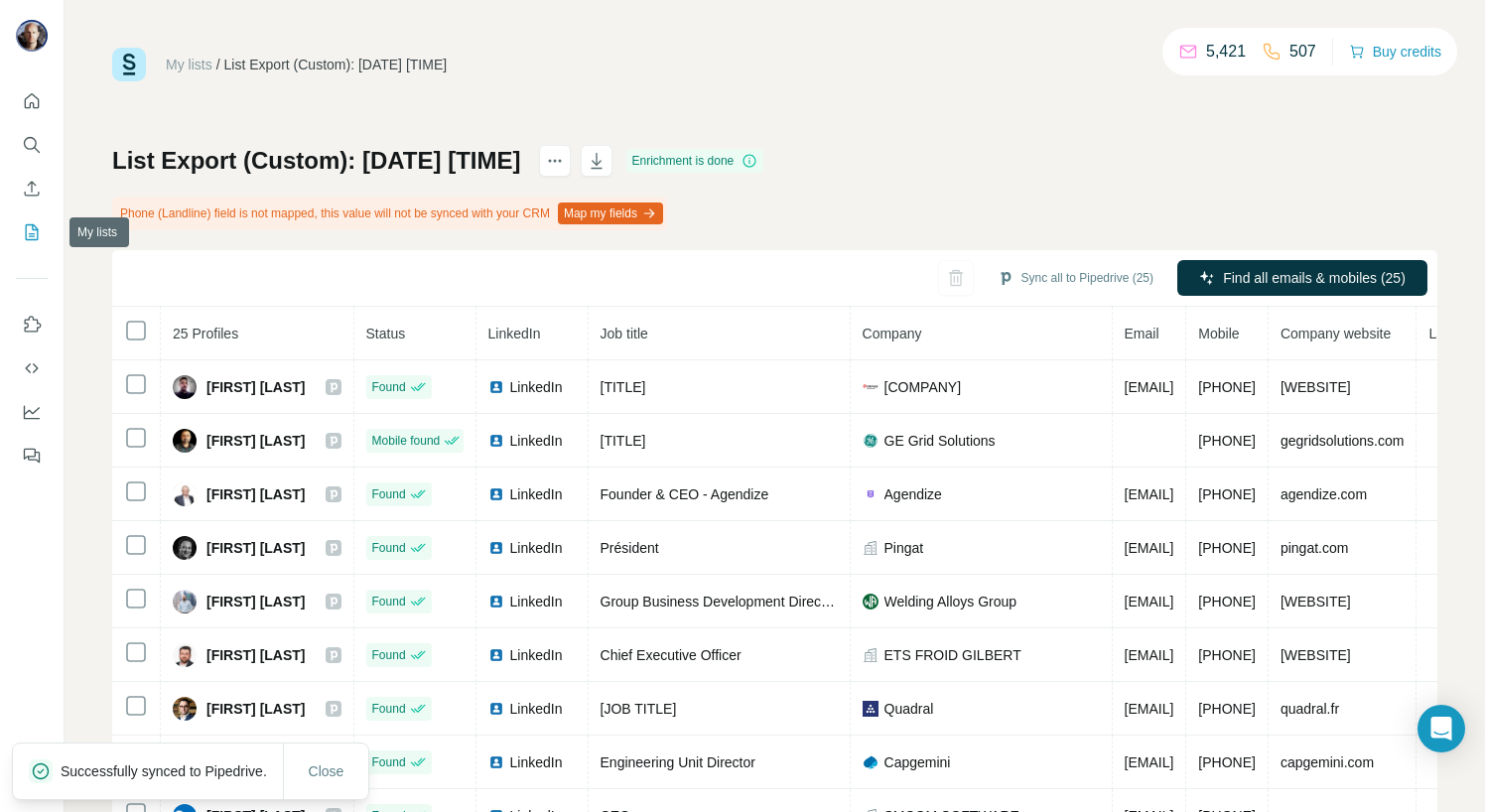 click 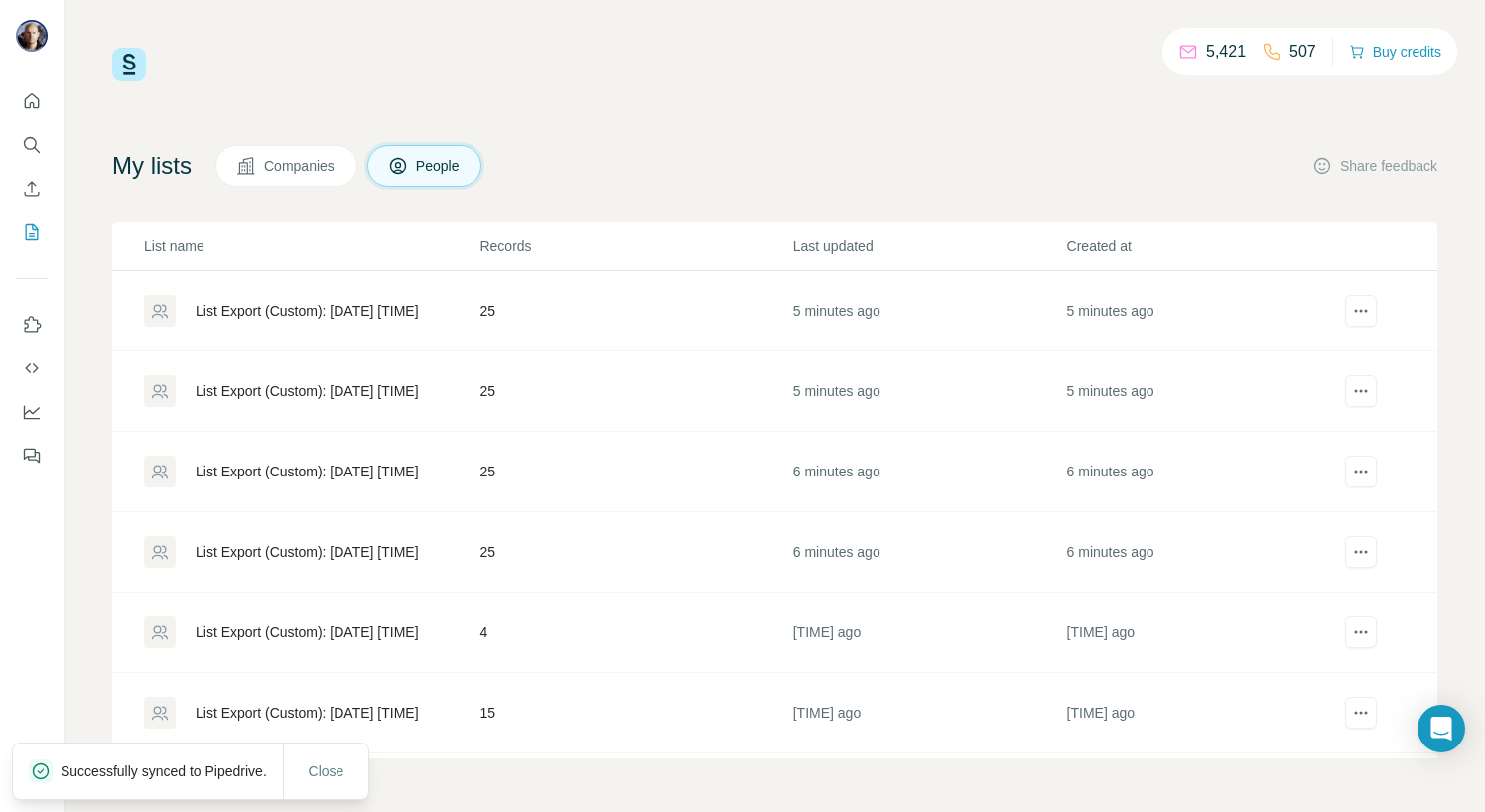 click on "List Export (Custom): [DATE] [TIME]" at bounding box center [307, 391] 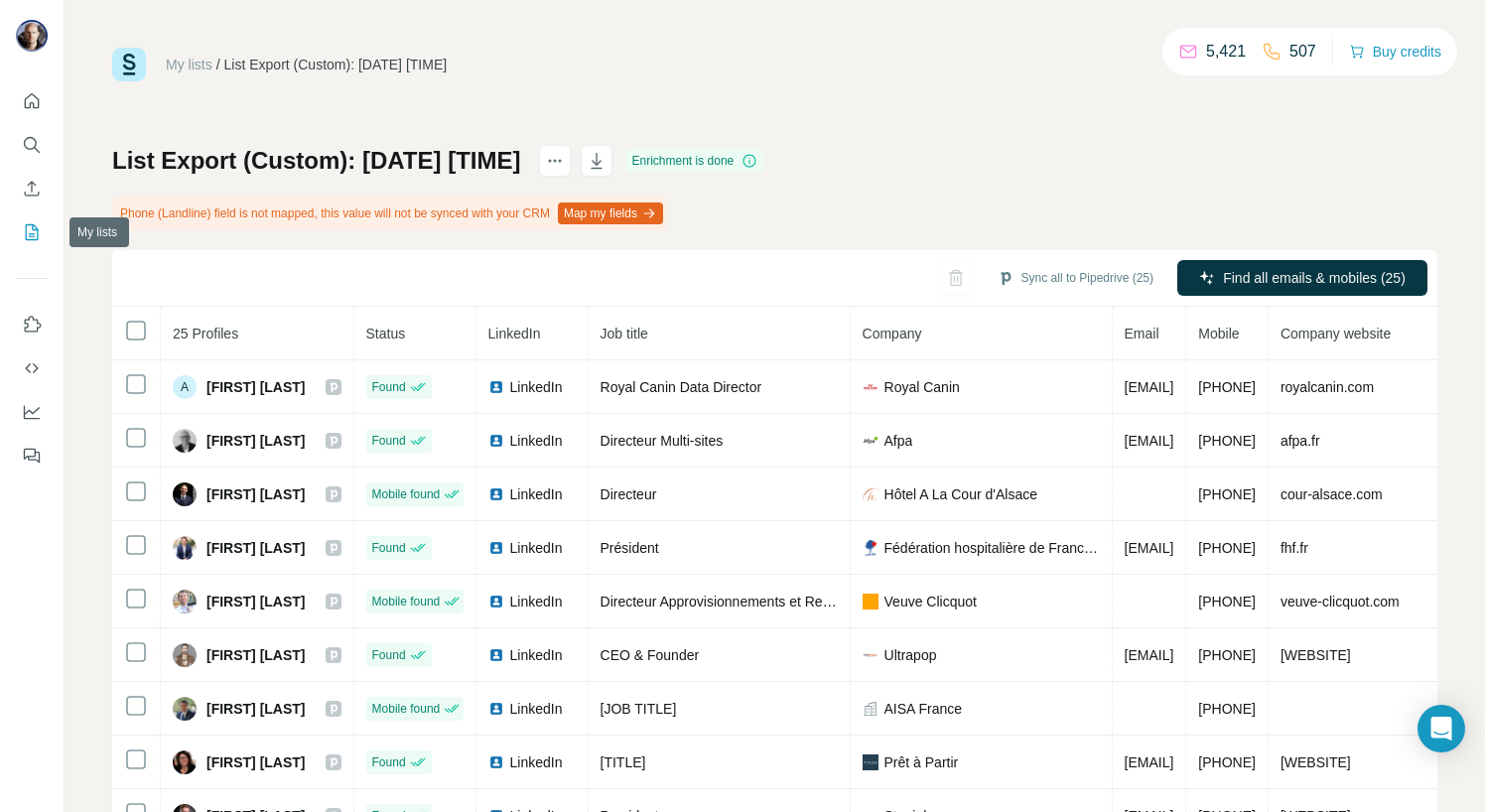 click 